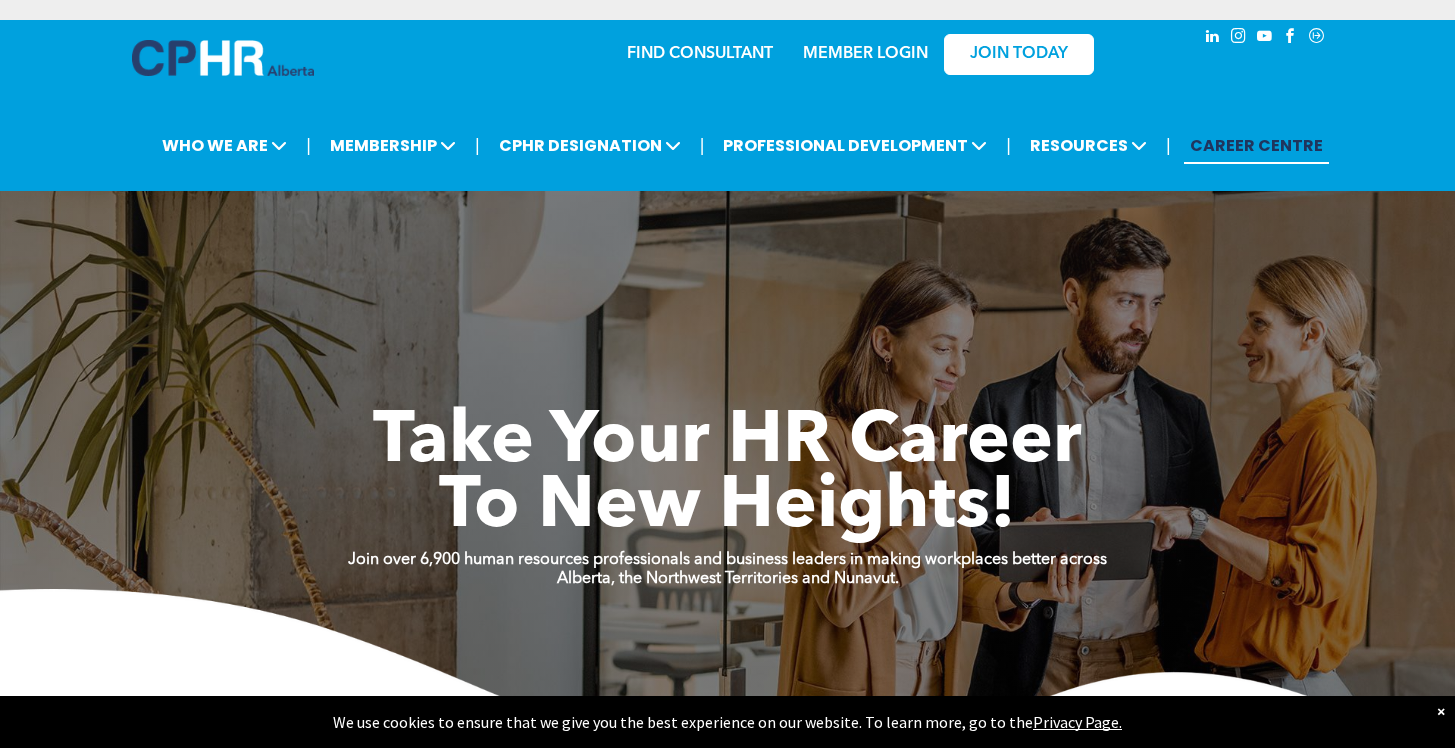 scroll, scrollTop: 0, scrollLeft: 0, axis: both 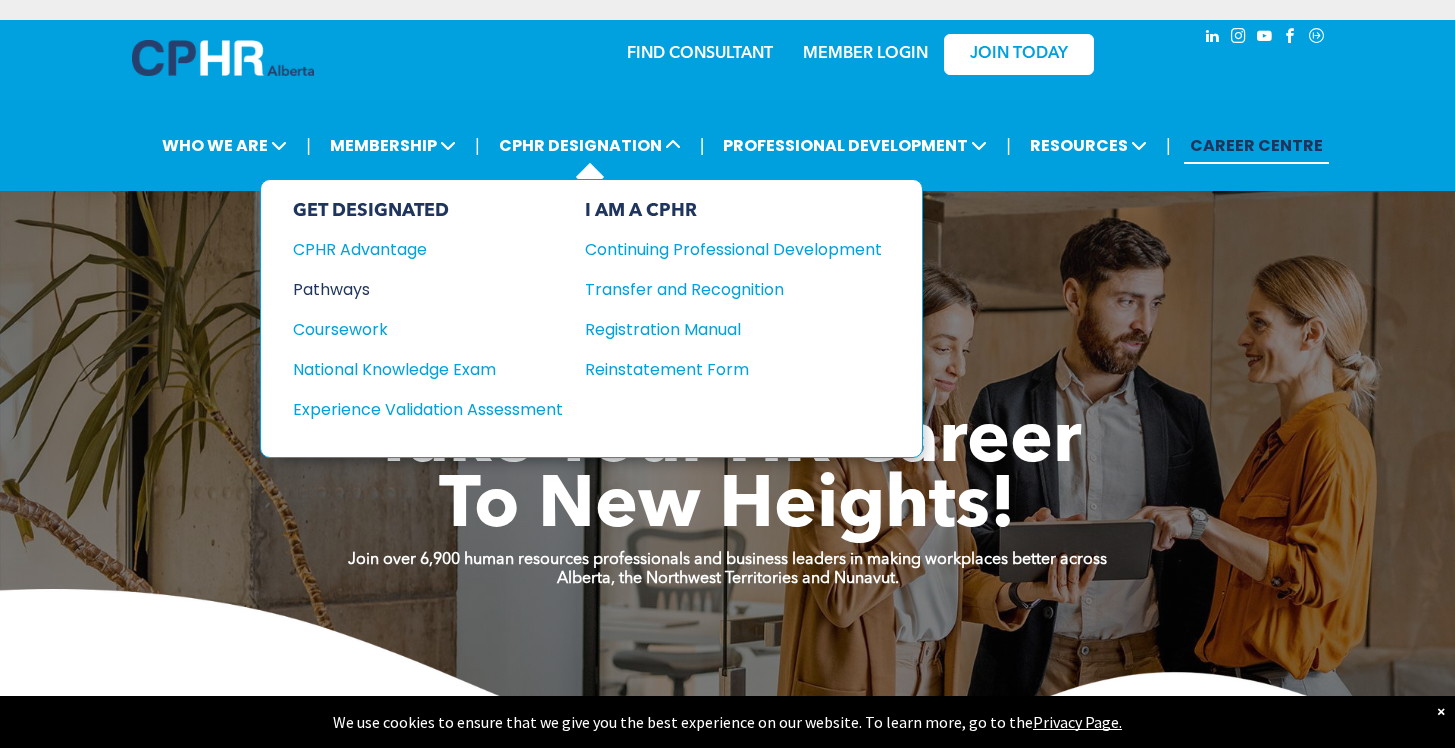 click on "Pathways" at bounding box center (414, 289) 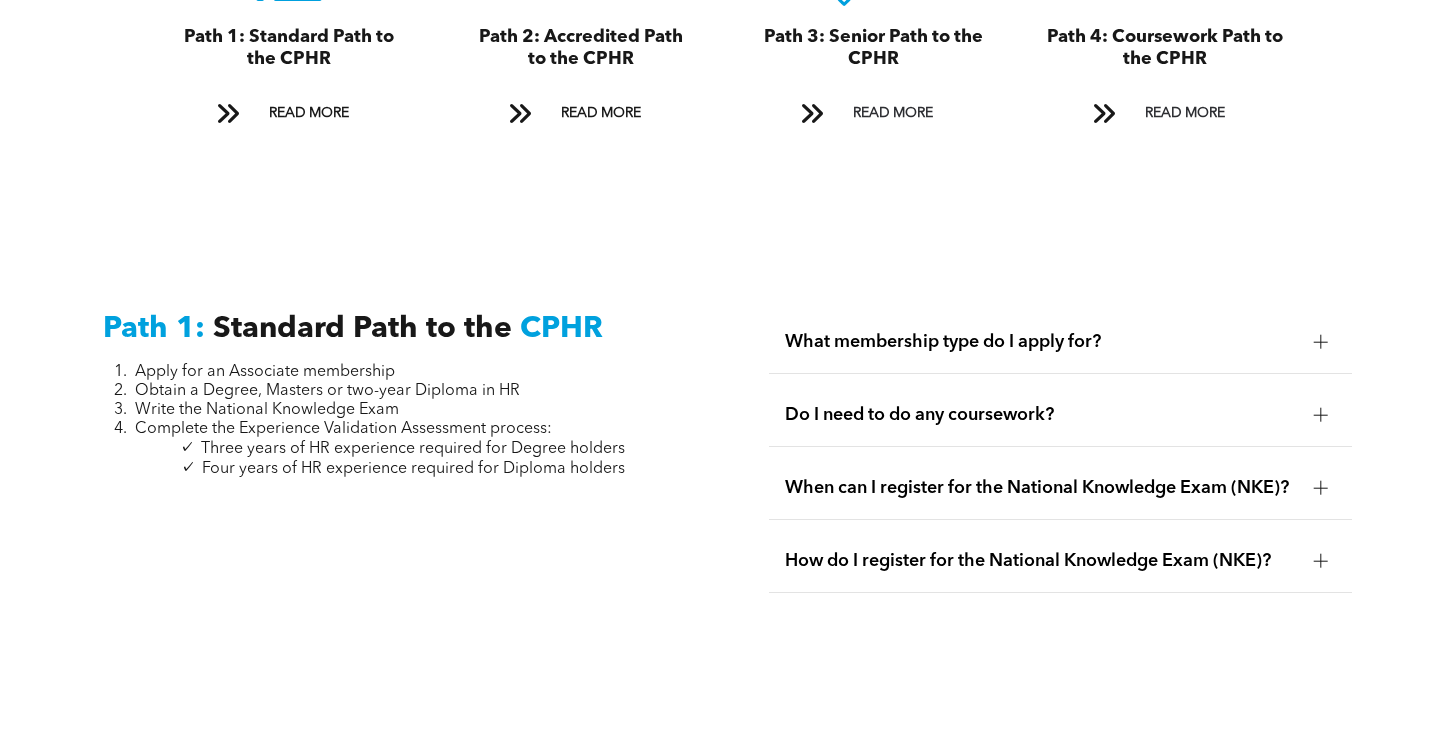 scroll, scrollTop: 2174, scrollLeft: 0, axis: vertical 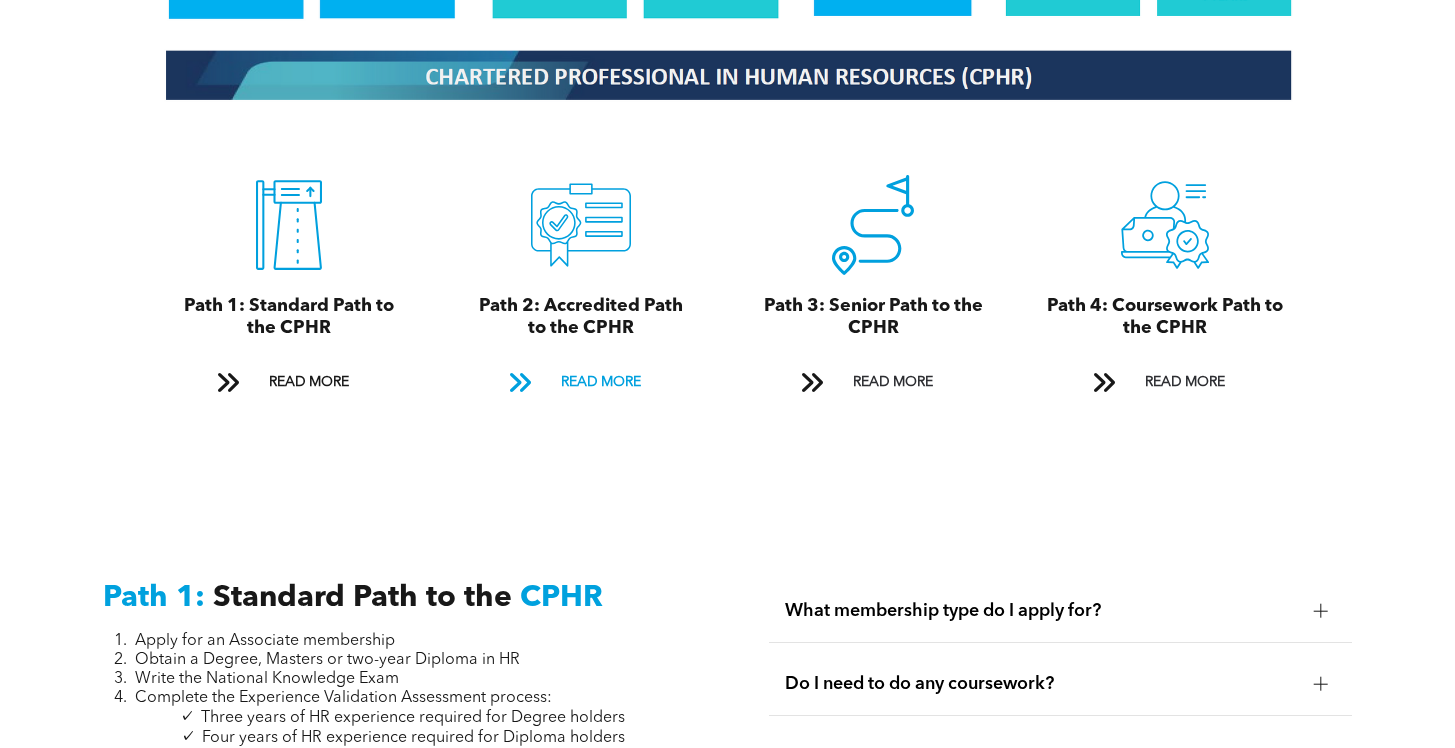 click on "READ MORE" at bounding box center (601, 382) 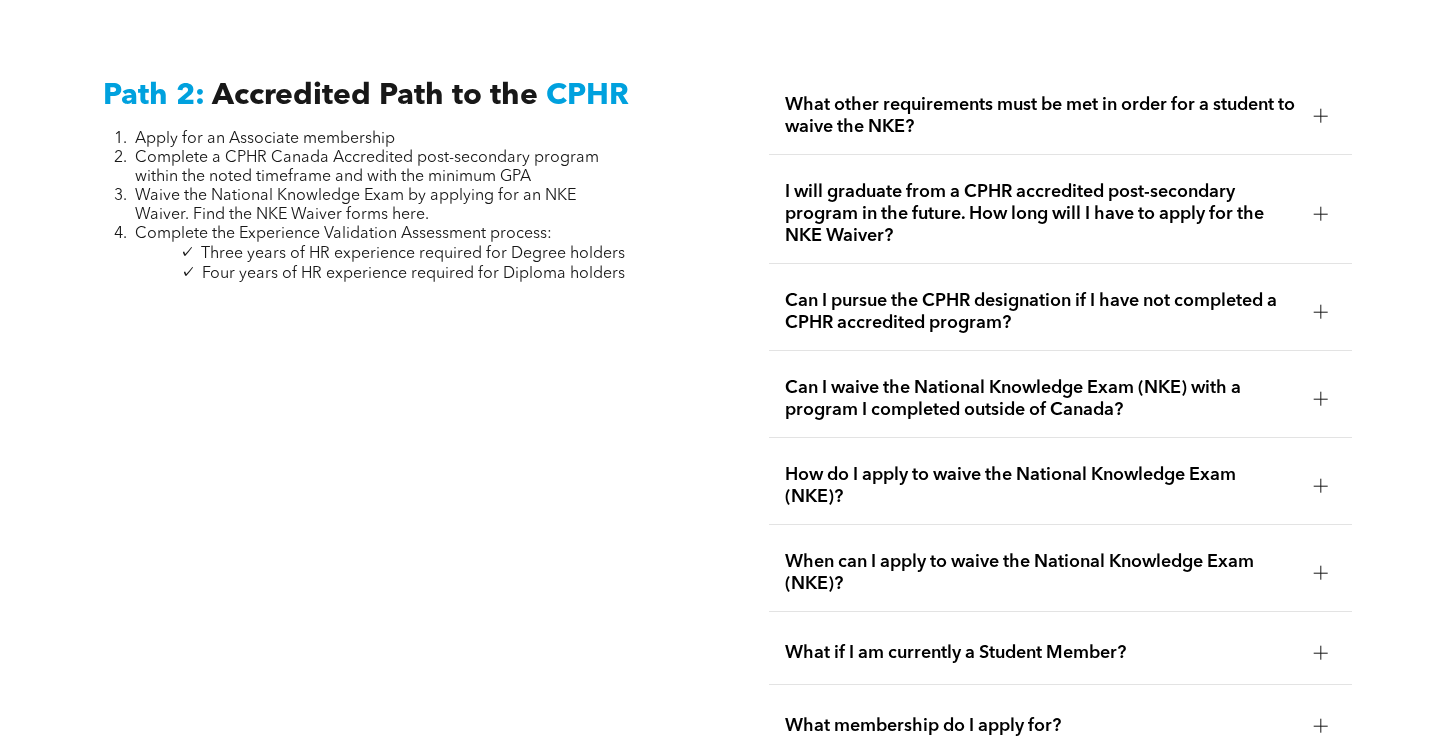 scroll, scrollTop: 3162, scrollLeft: 0, axis: vertical 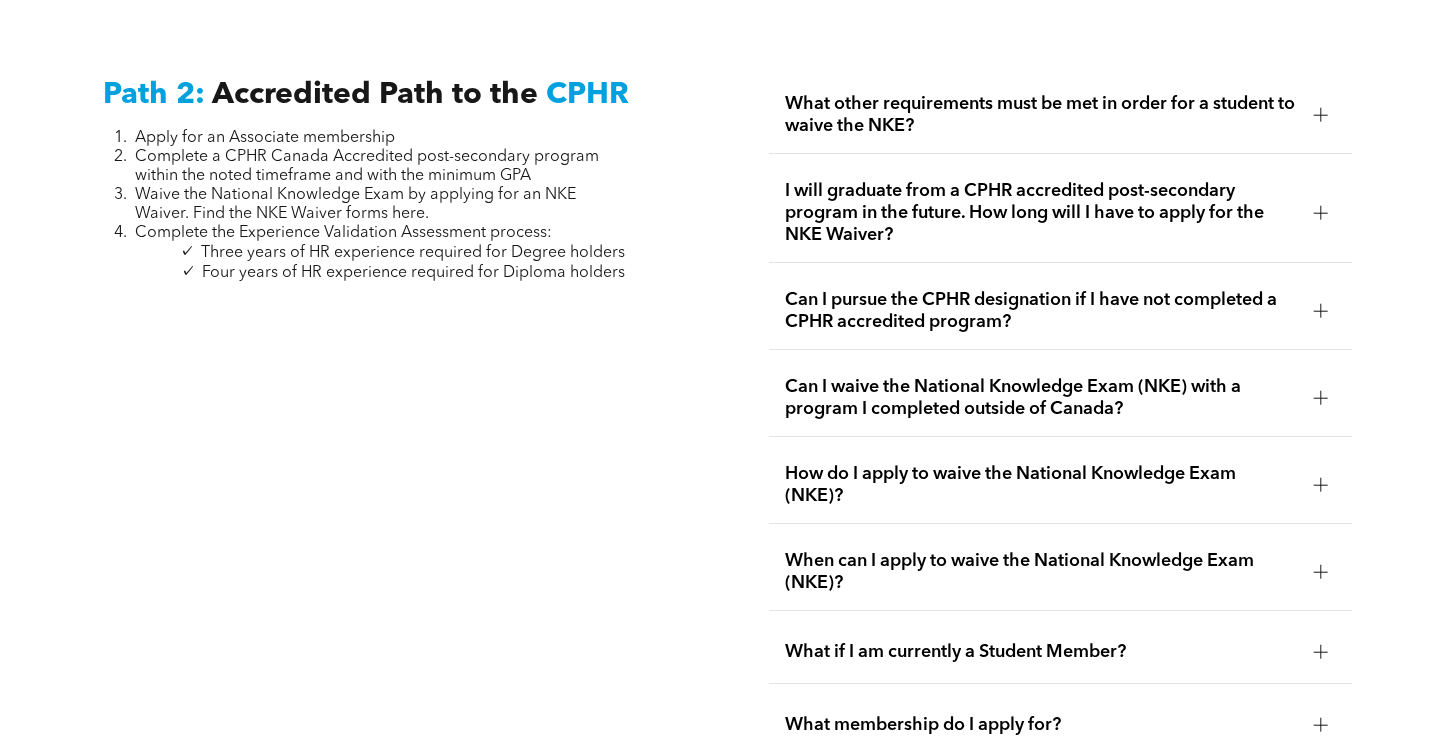 click at bounding box center (1321, 213) 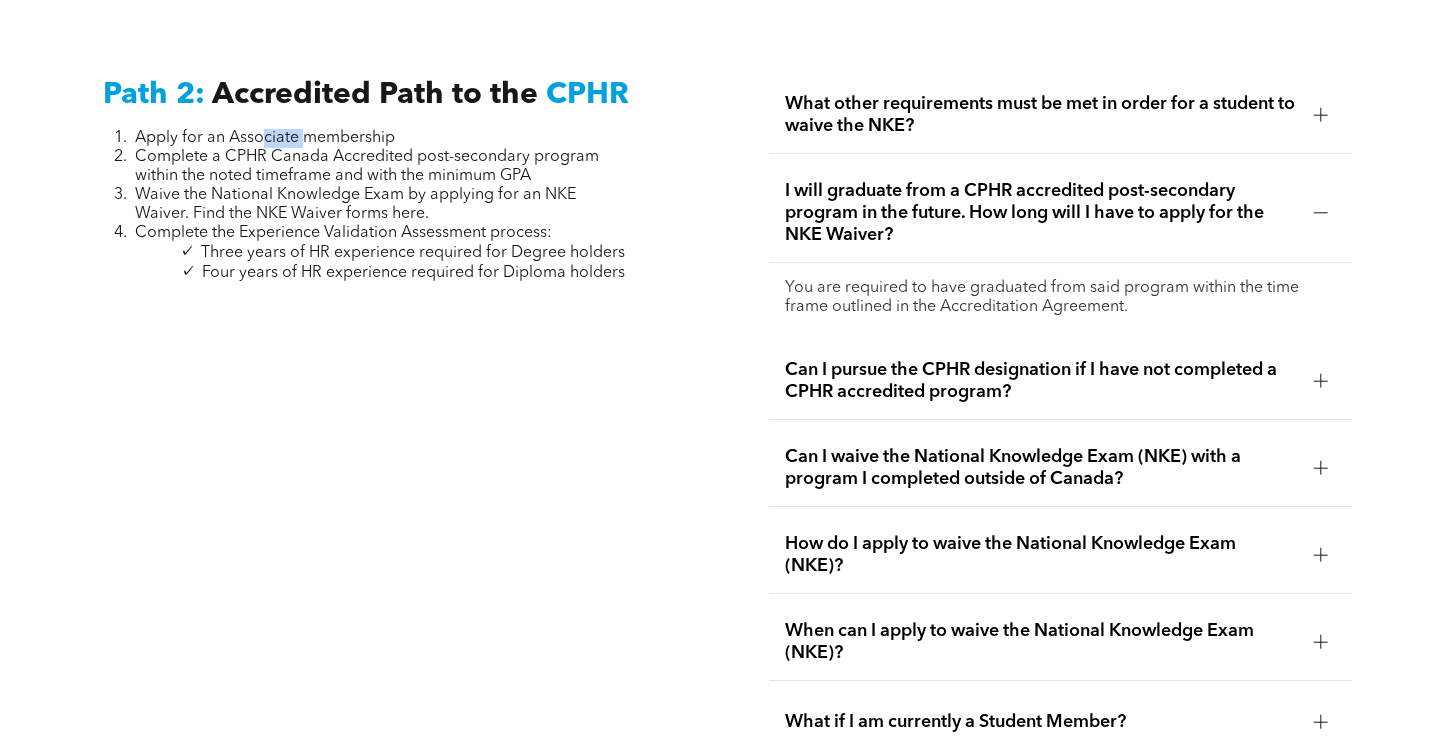 drag, startPoint x: 261, startPoint y: 131, endPoint x: 302, endPoint y: 134, distance: 41.109608 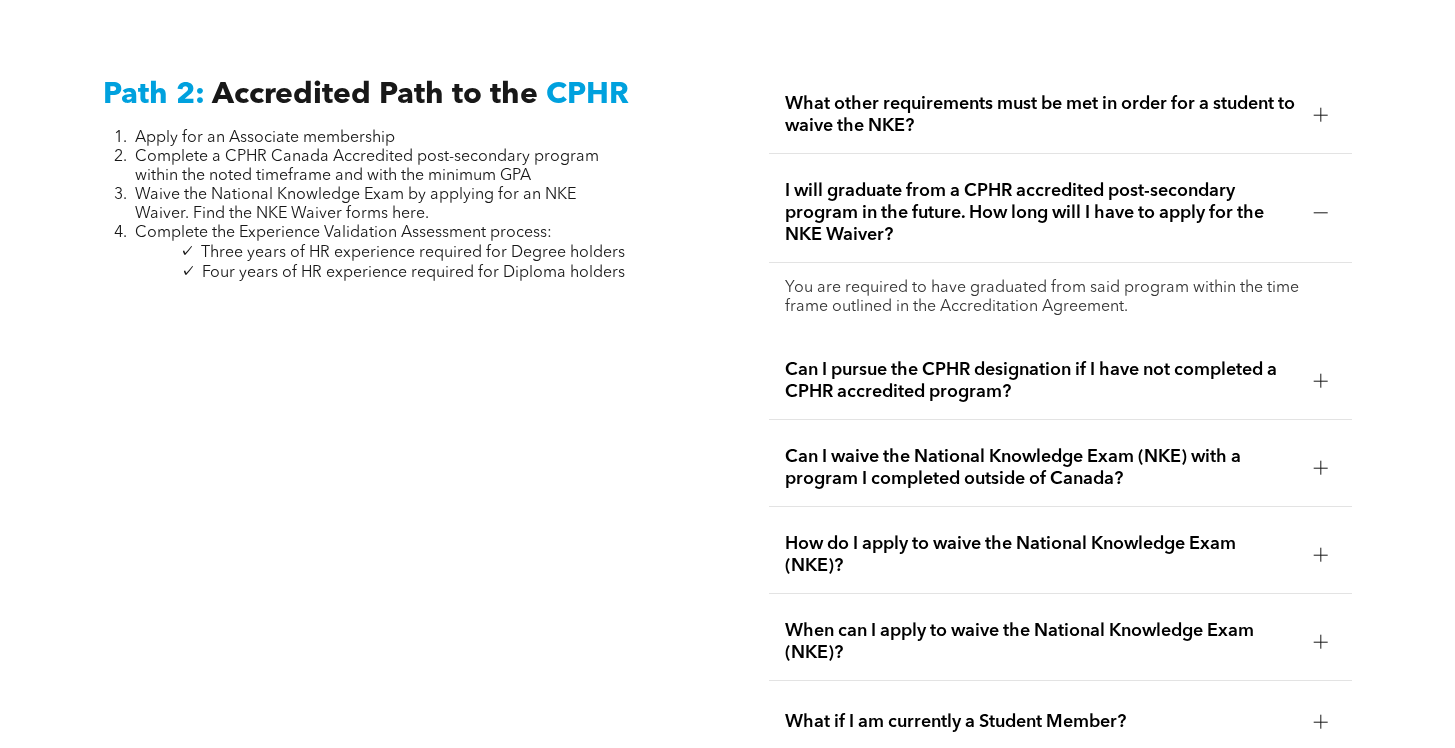 click on "Can I pursue the CPHR designation if I have not completed a CPHR accredited program?" at bounding box center [1041, 381] 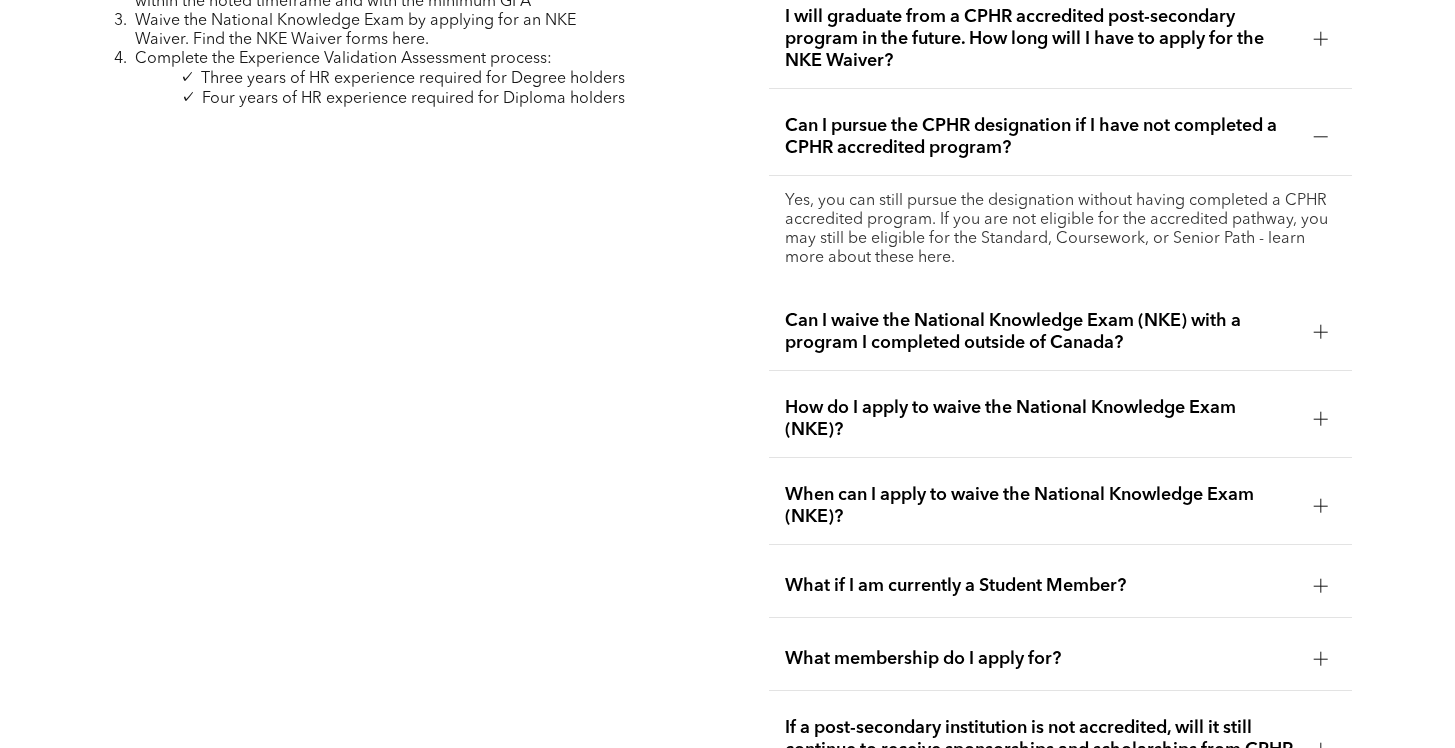 scroll, scrollTop: 3542, scrollLeft: 0, axis: vertical 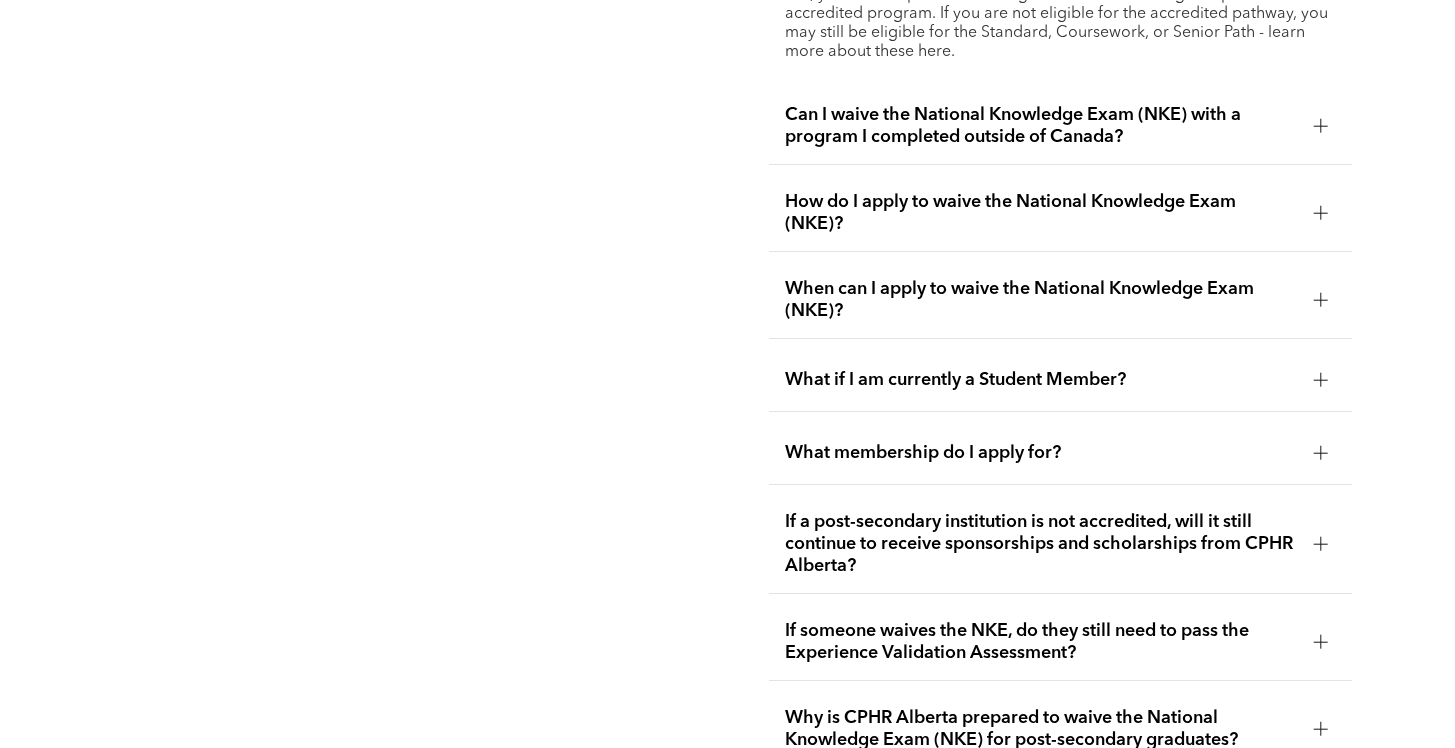 click on "What membership do I apply for?" at bounding box center (1060, 453) 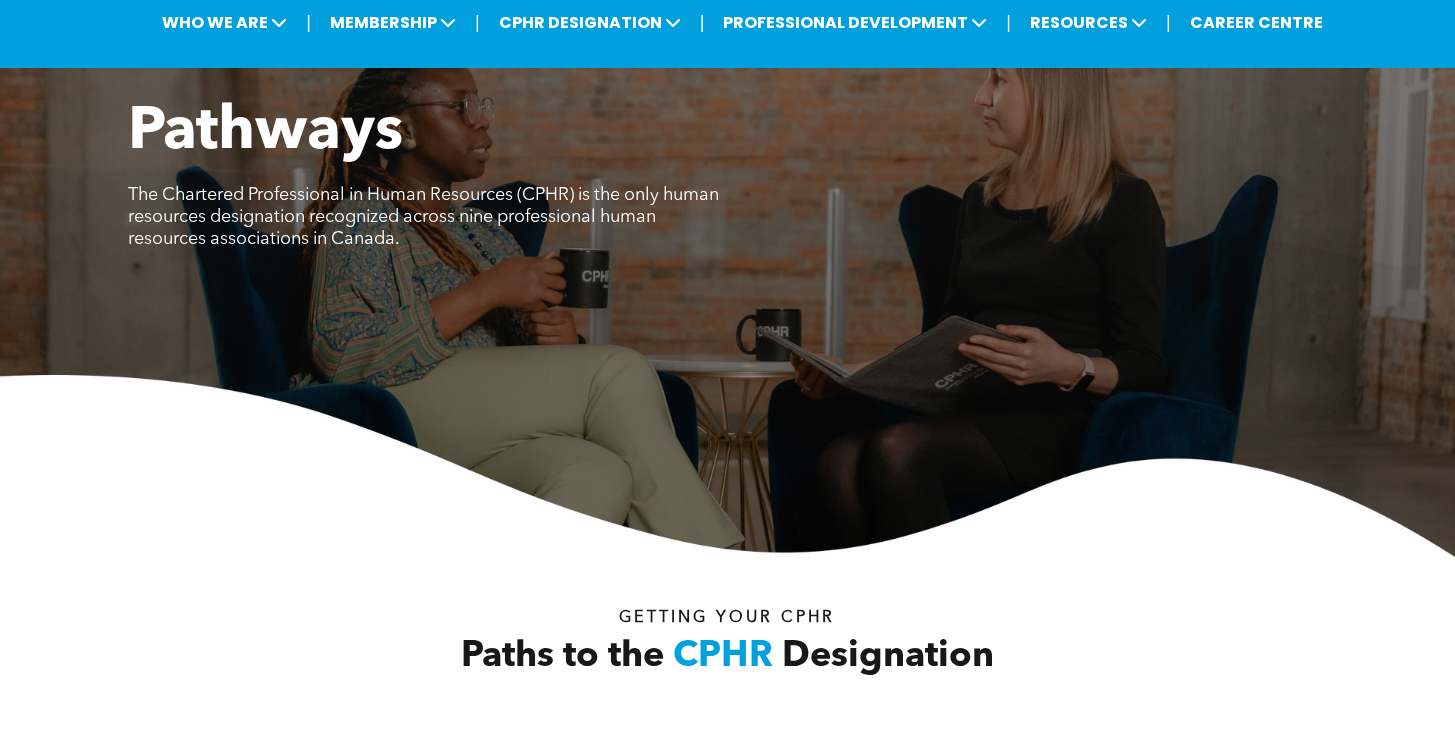 scroll, scrollTop: 0, scrollLeft: 0, axis: both 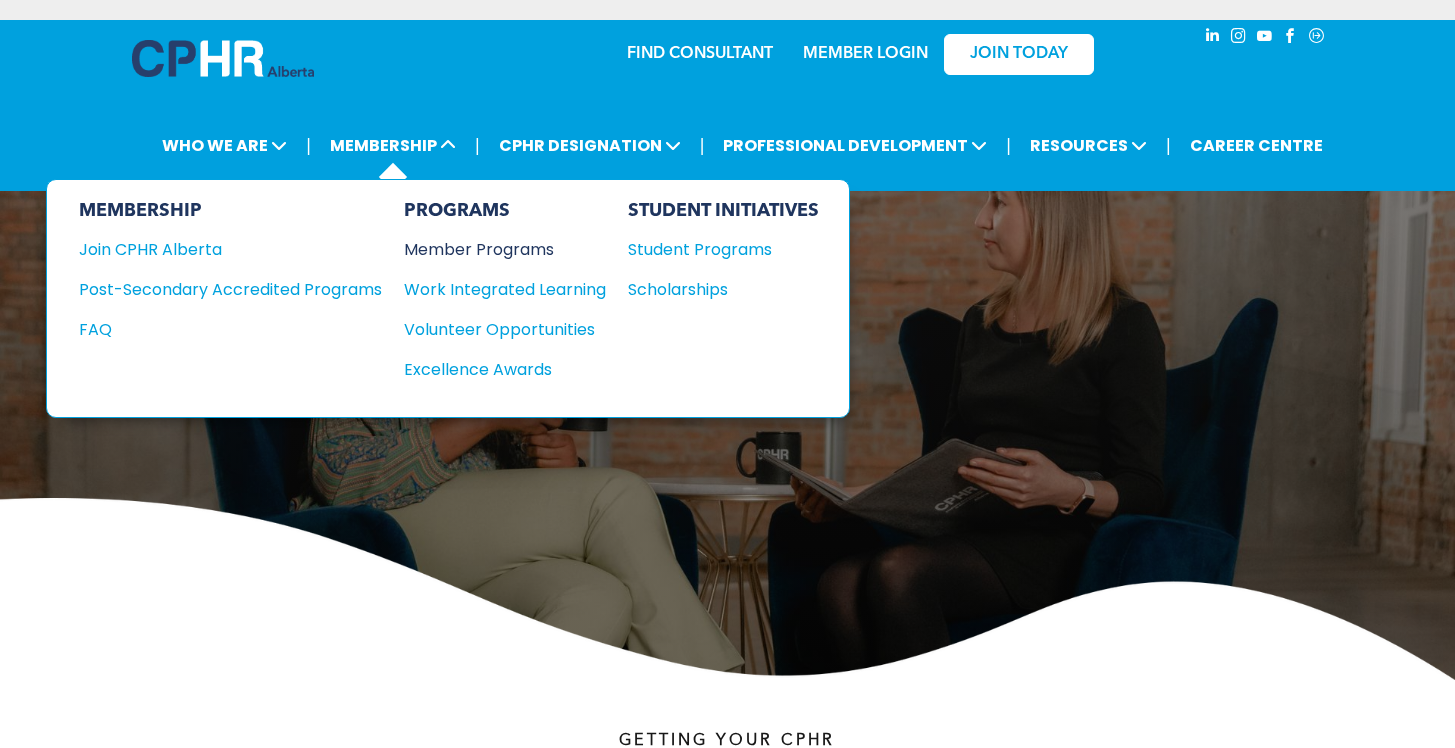 click on "Member Programs" at bounding box center [495, 249] 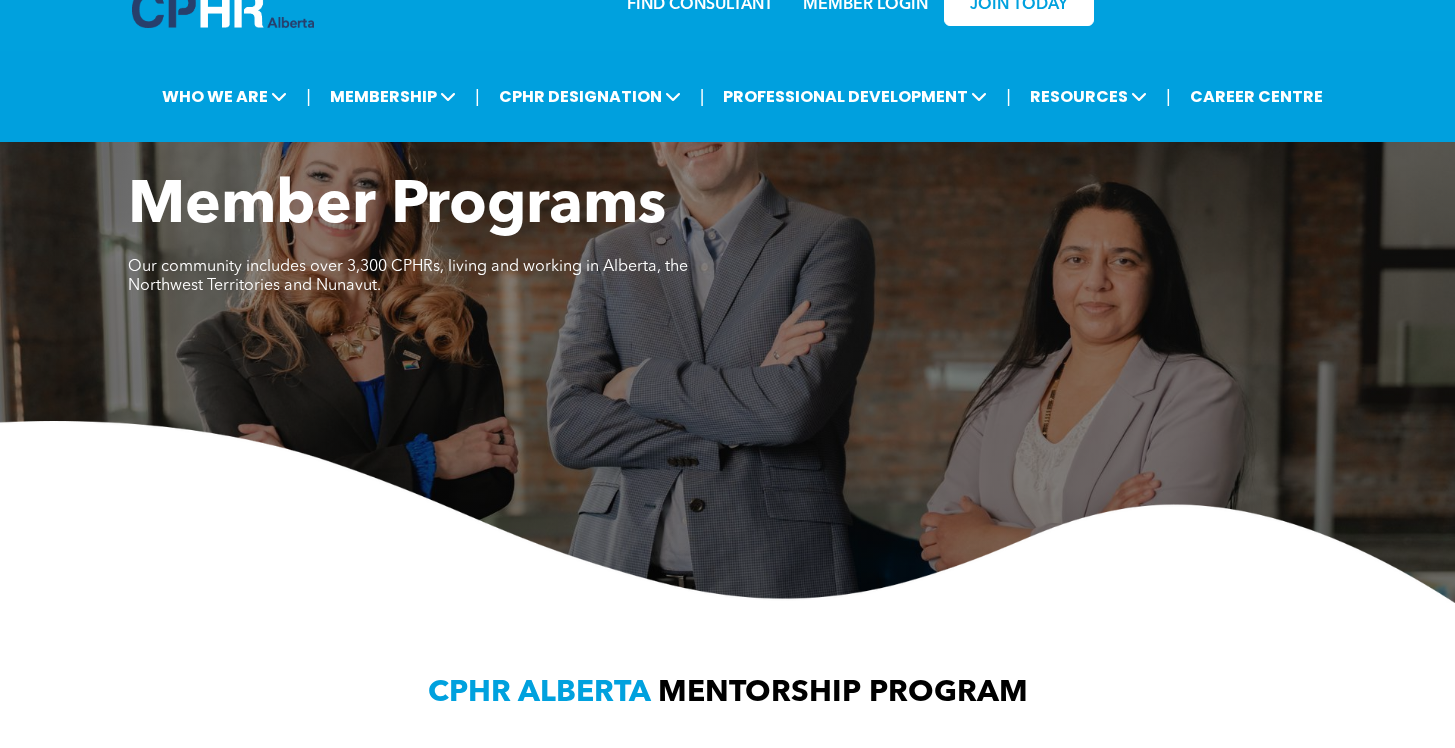 scroll, scrollTop: 0, scrollLeft: 0, axis: both 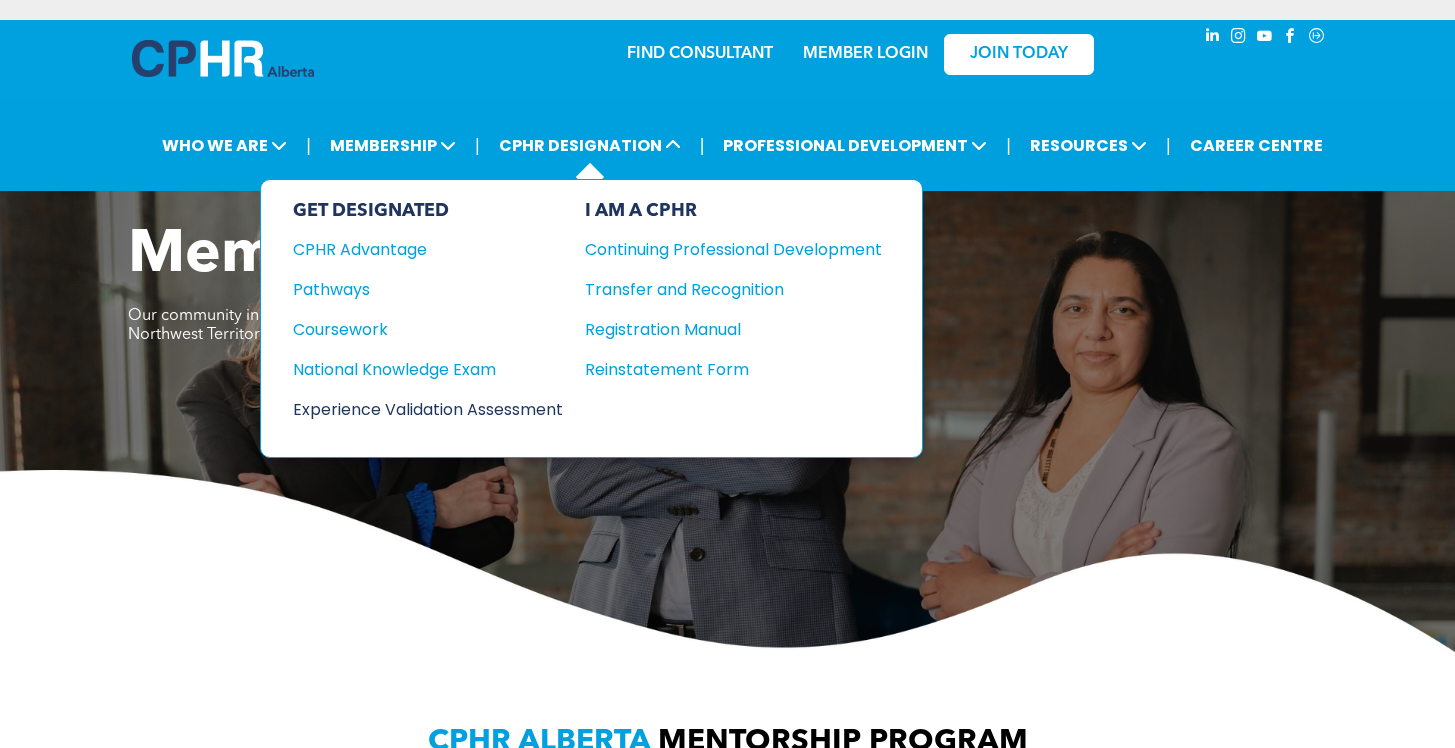 click on "Experience Validation Assessment" at bounding box center (414, 409) 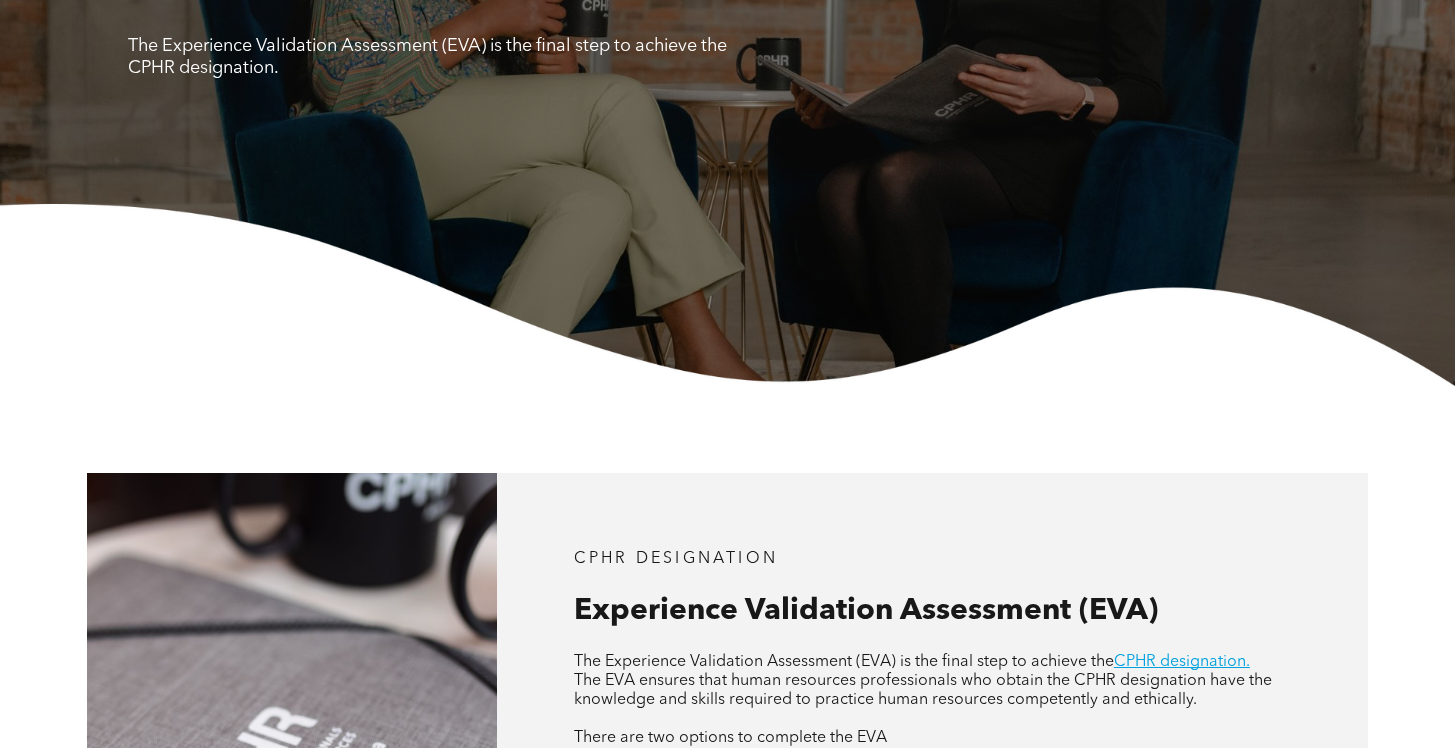 scroll, scrollTop: 724, scrollLeft: 0, axis: vertical 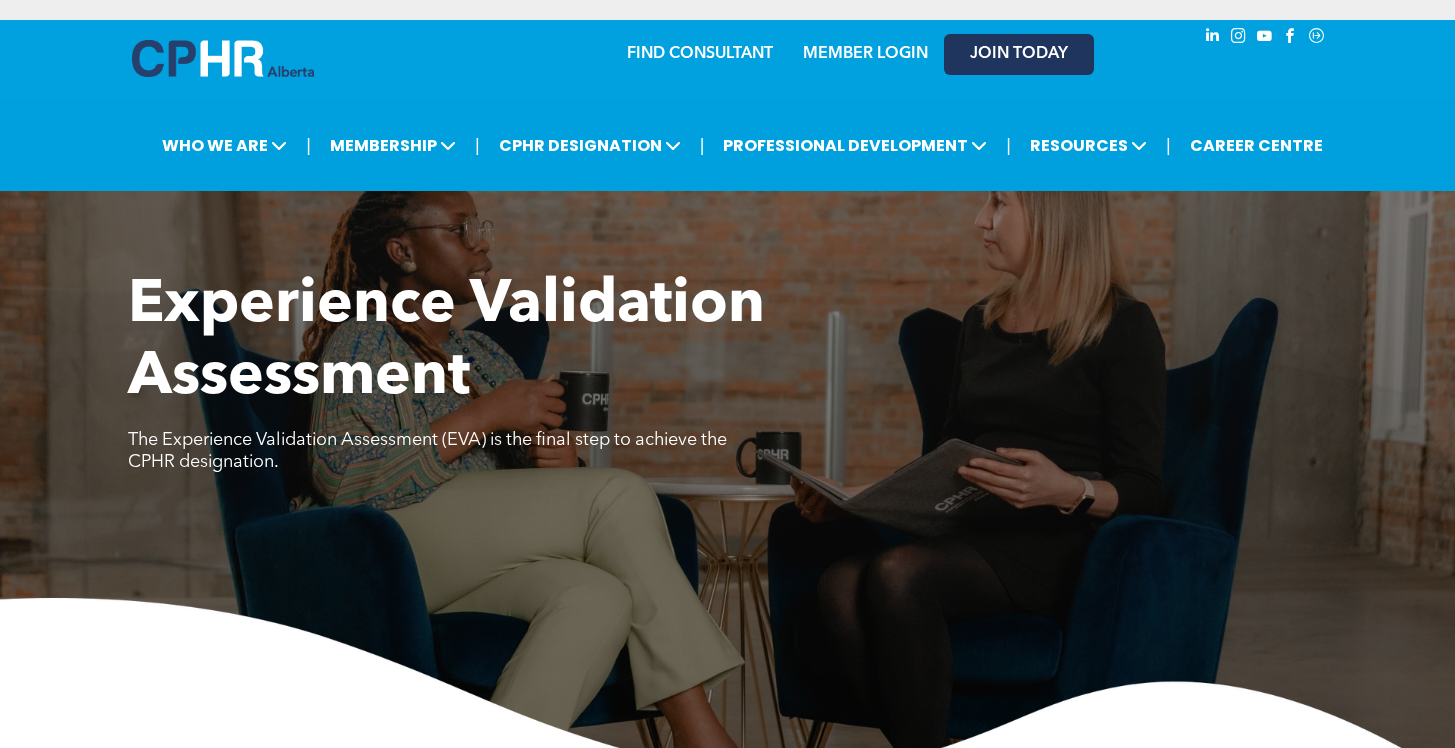 click on "JOIN TODAY" at bounding box center [1019, 54] 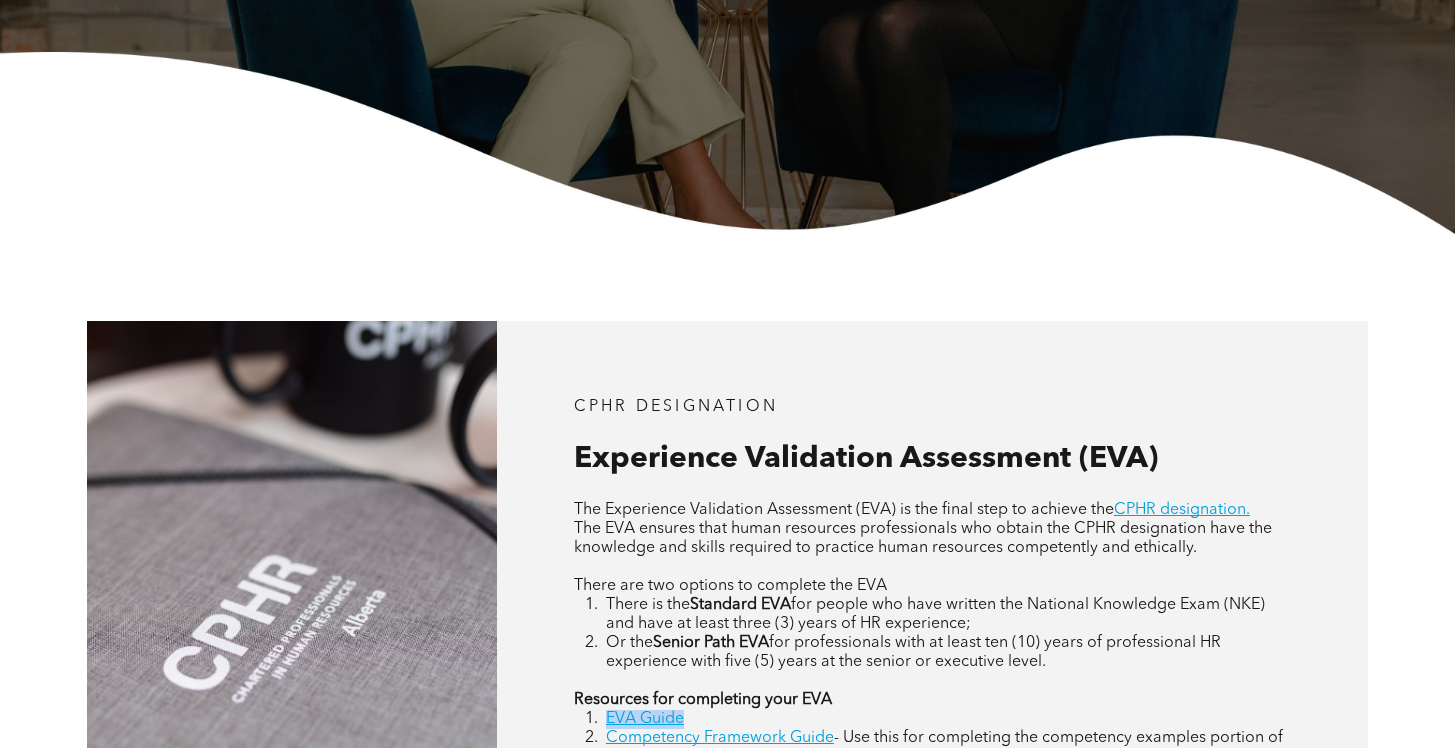 scroll, scrollTop: 820, scrollLeft: 0, axis: vertical 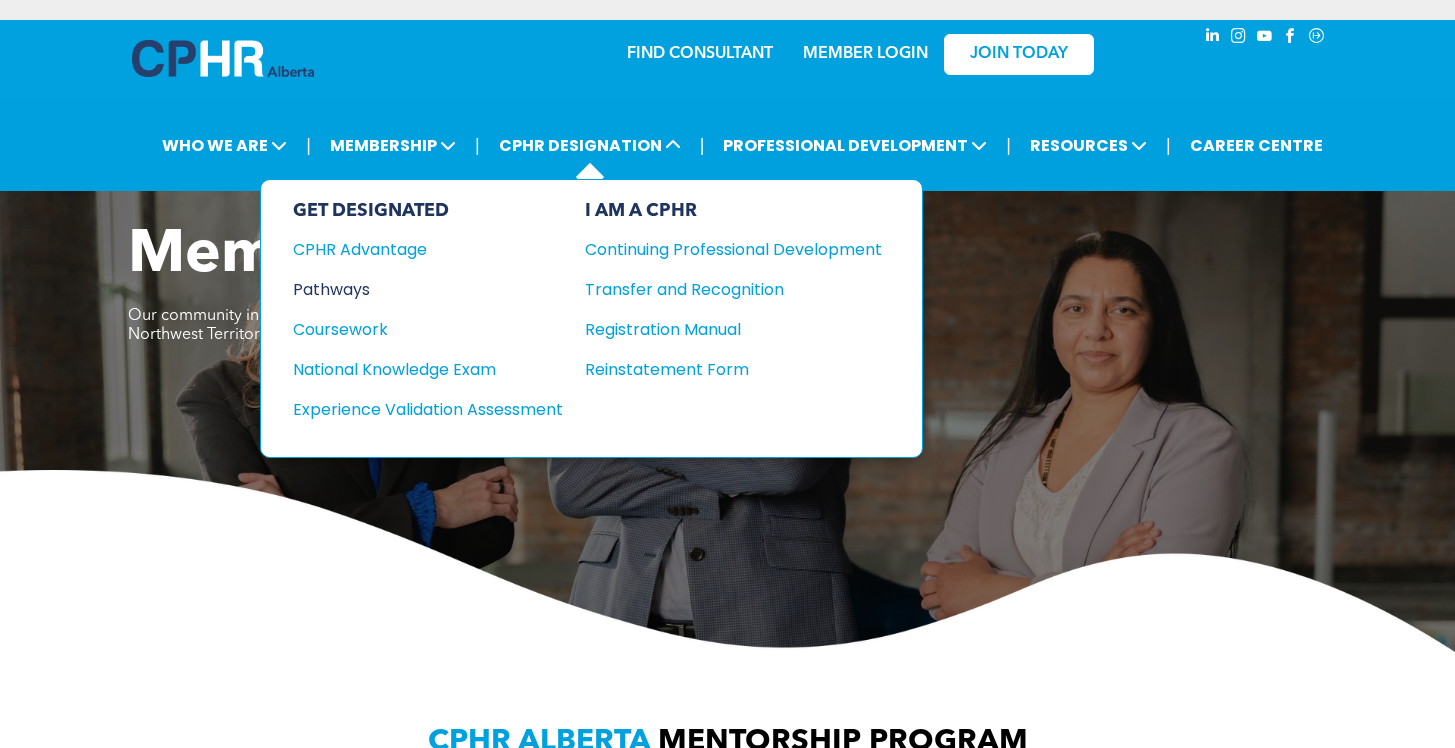 click on "Pathways" at bounding box center [414, 289] 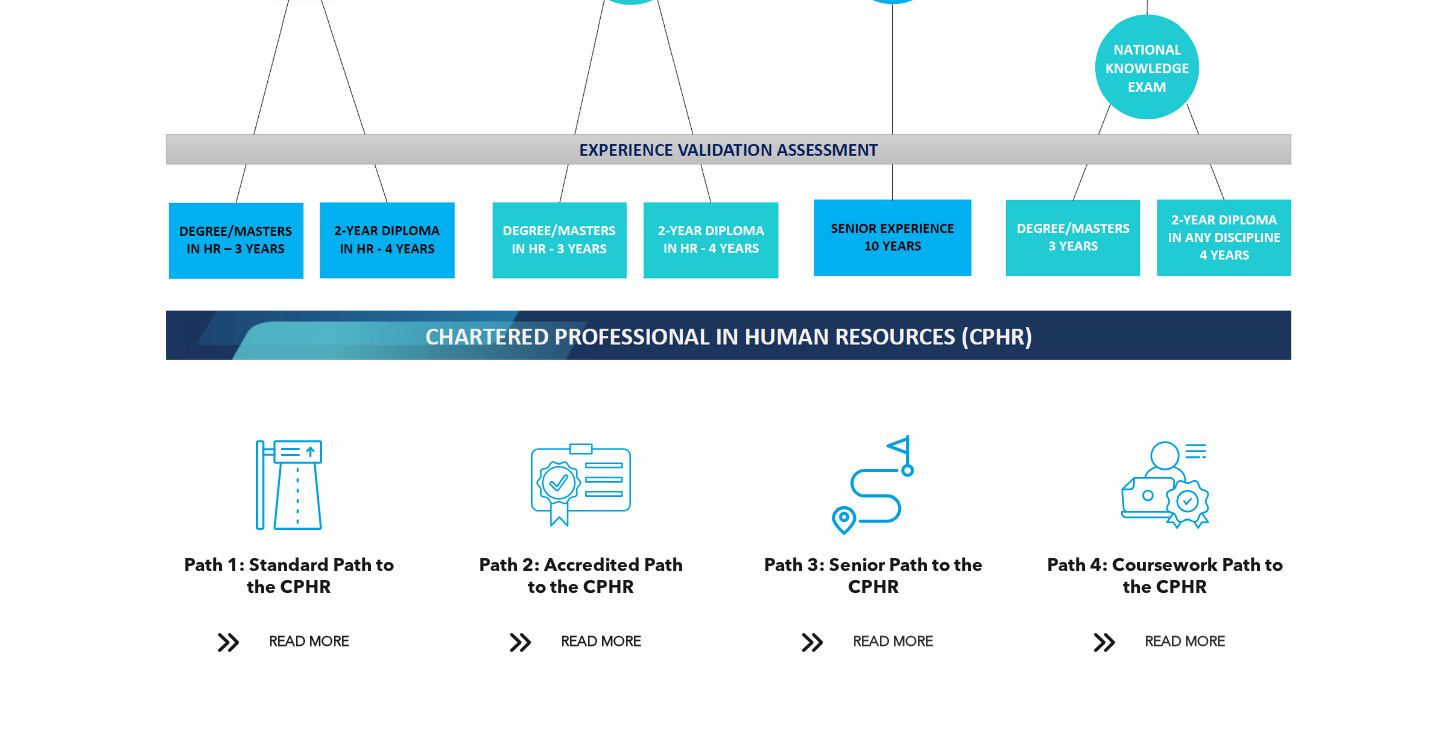 scroll, scrollTop: 2139, scrollLeft: 0, axis: vertical 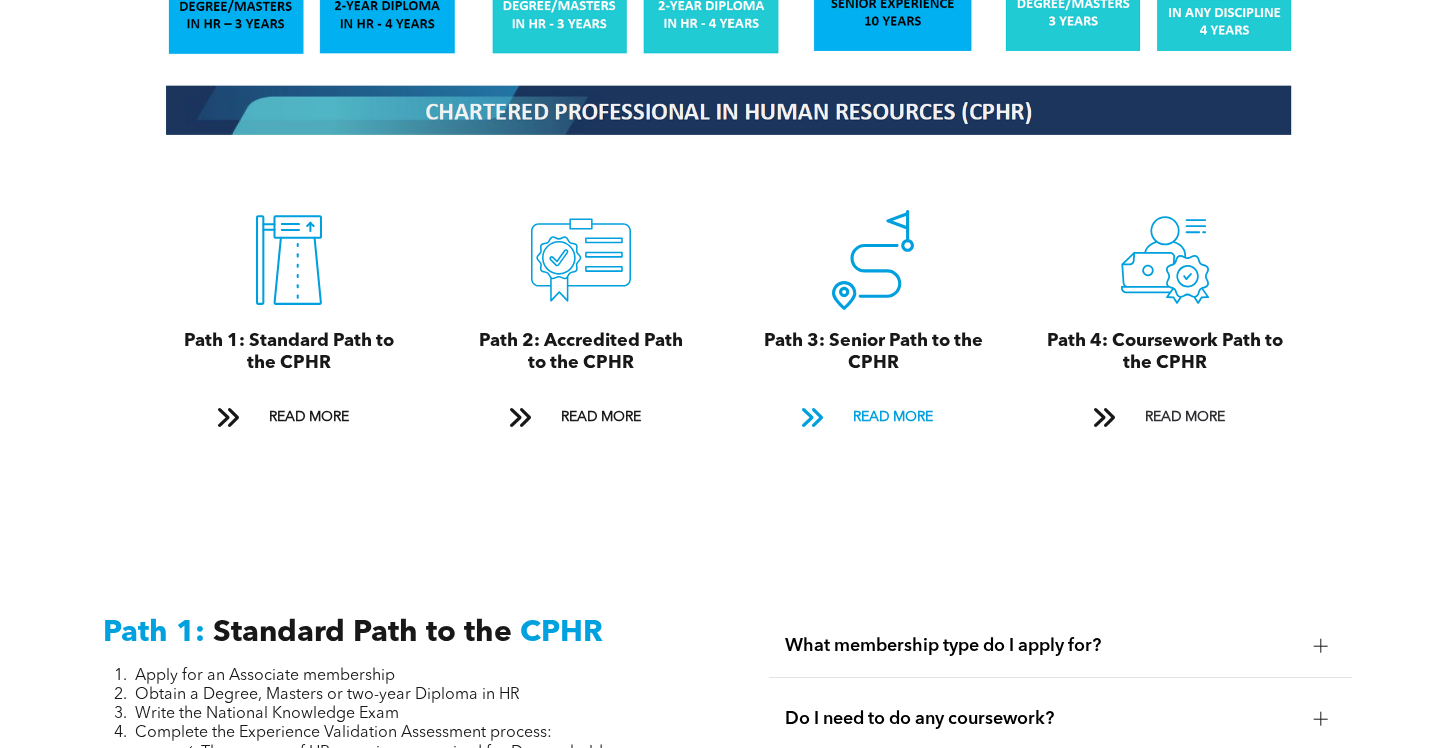 click on "READ MORE" at bounding box center [893, 417] 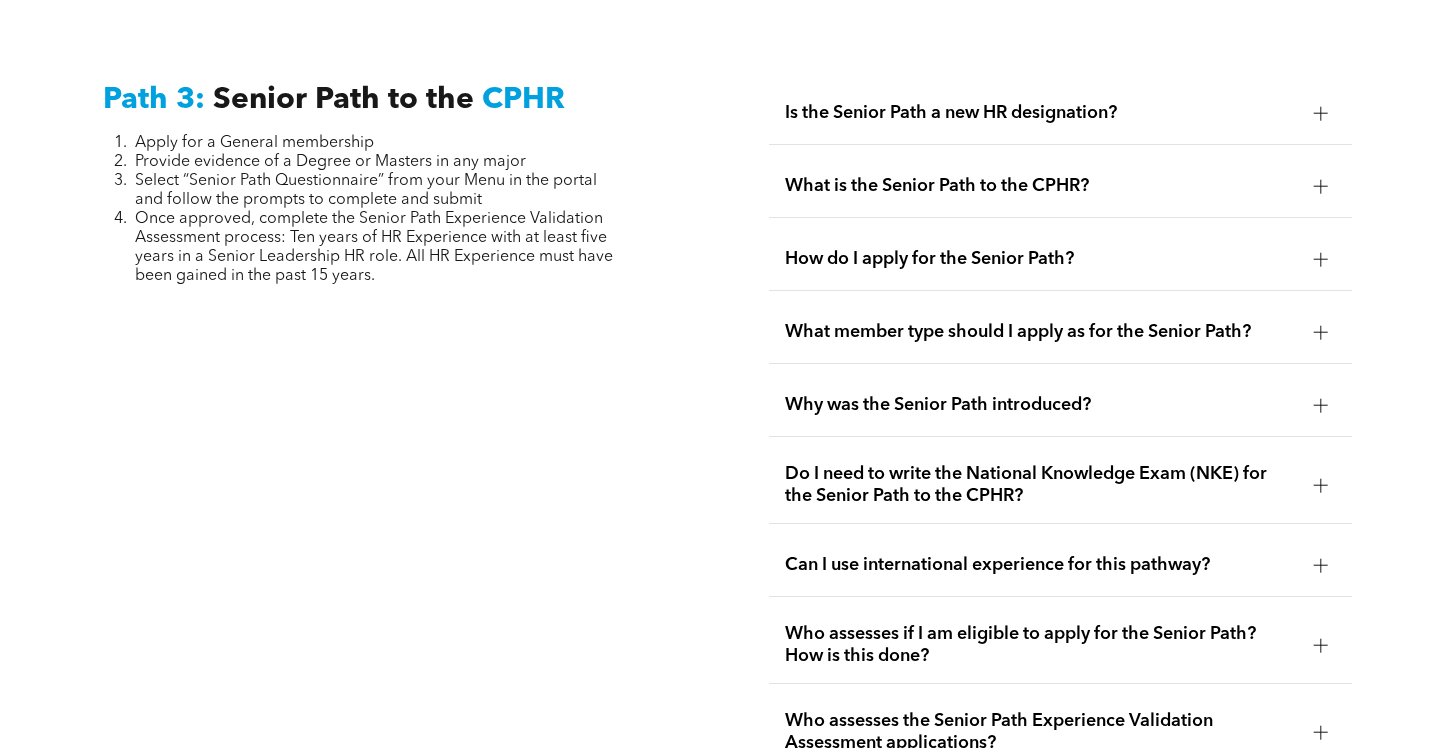 scroll, scrollTop: 5020, scrollLeft: 0, axis: vertical 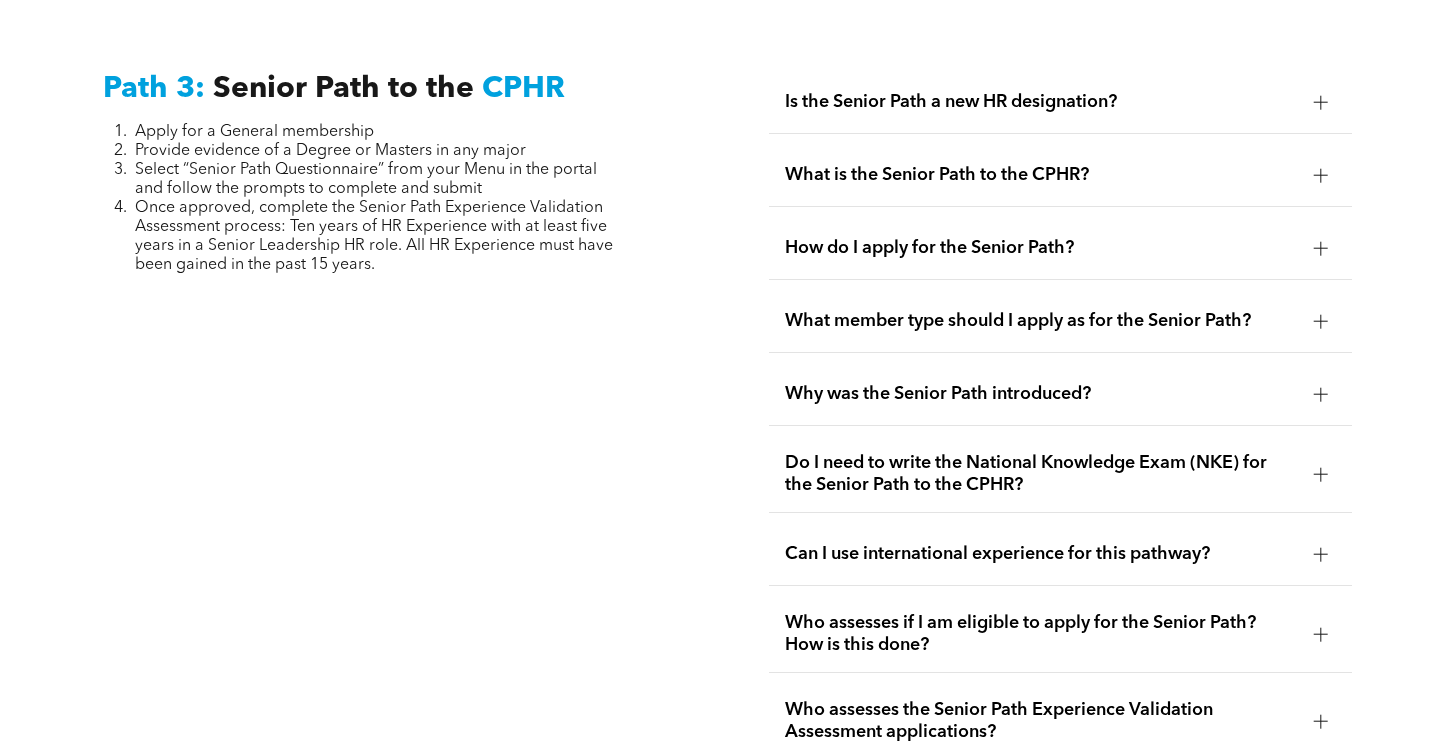 click on "Is the Senior Path a new HR designation?" at bounding box center [1041, 102] 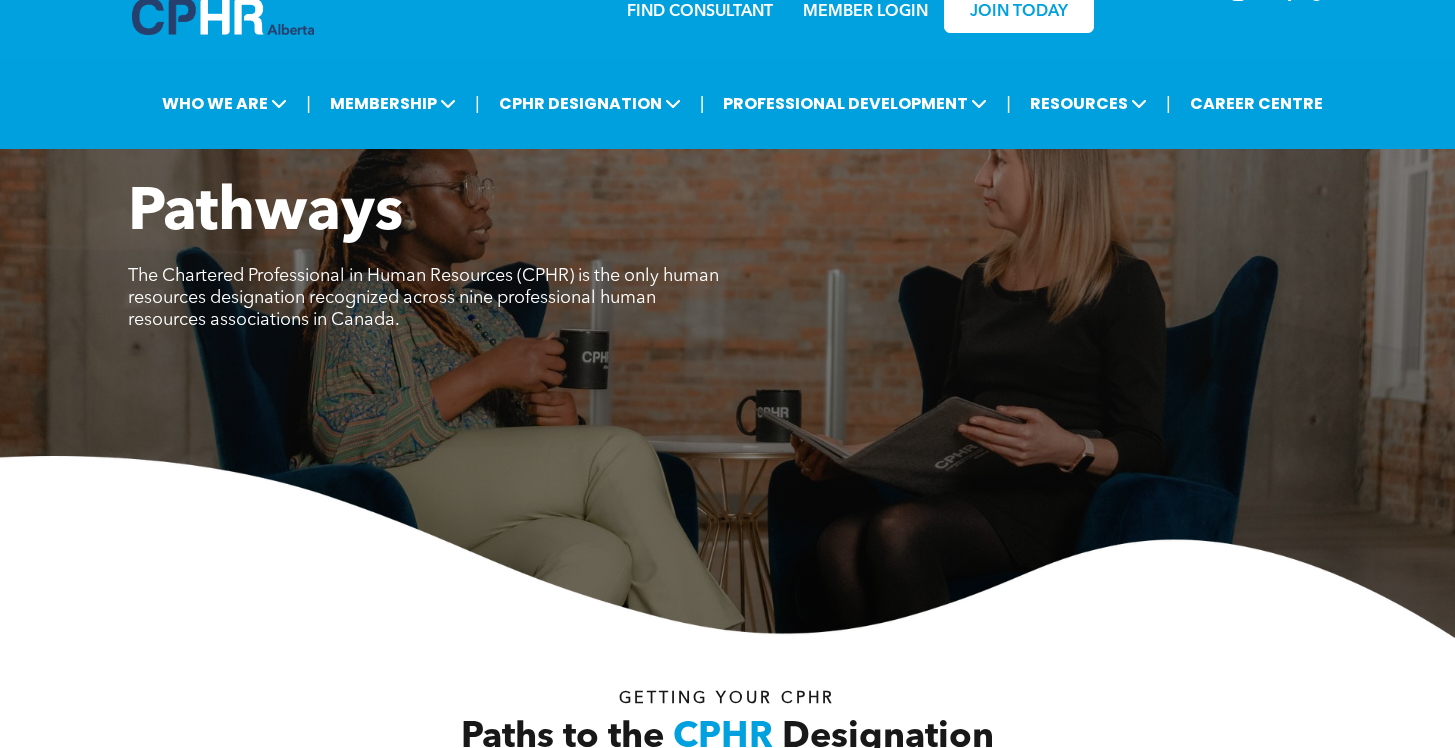 scroll, scrollTop: 0, scrollLeft: 0, axis: both 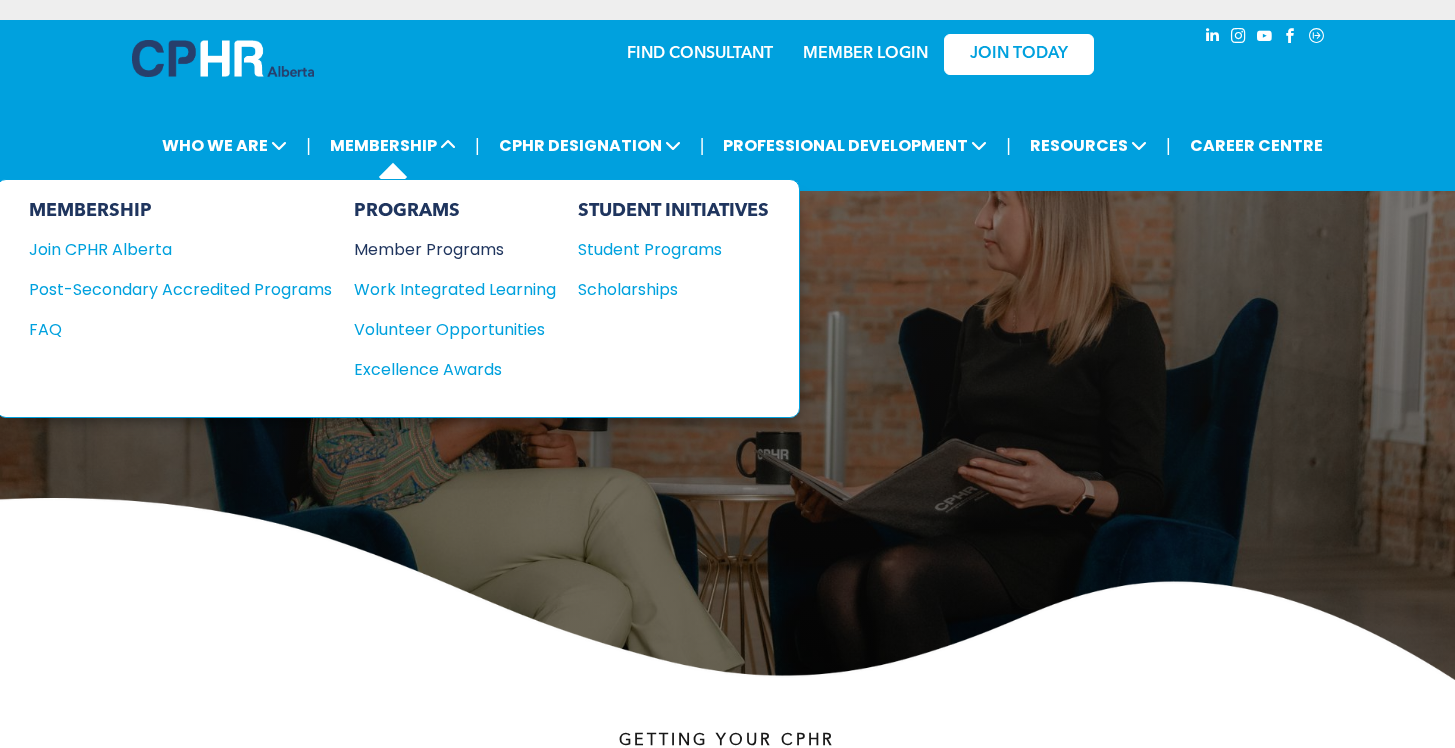 click on "Member Programs" at bounding box center (445, 249) 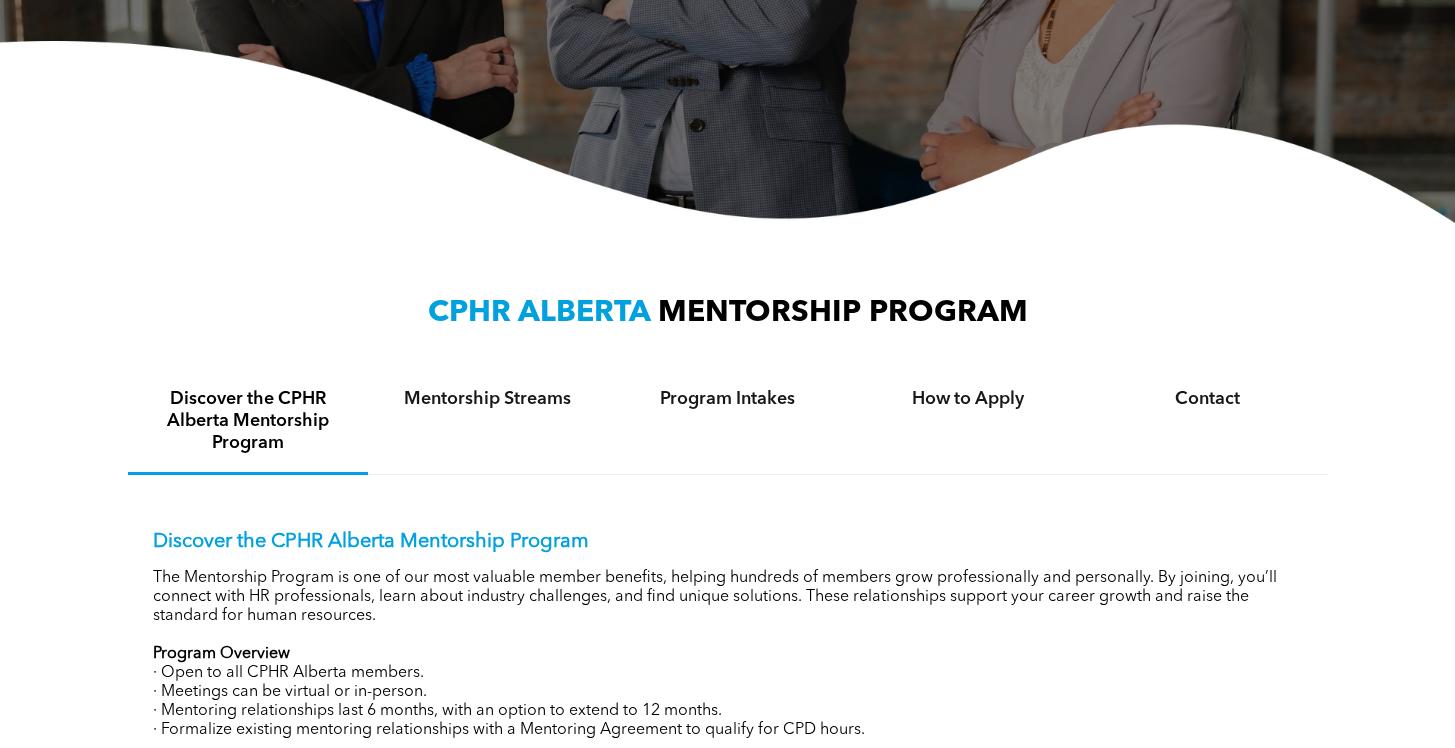 scroll, scrollTop: 0, scrollLeft: 0, axis: both 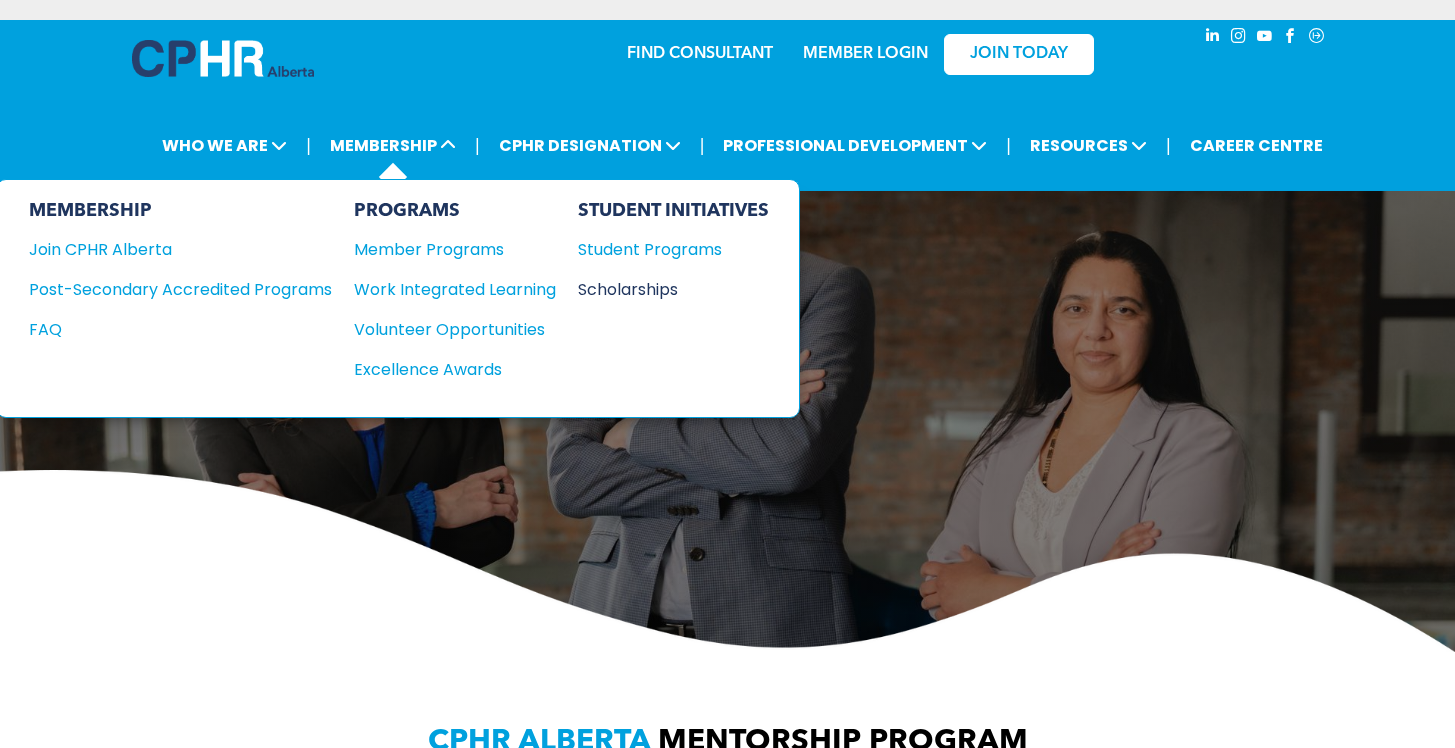 click on "Scholarships" at bounding box center (664, 289) 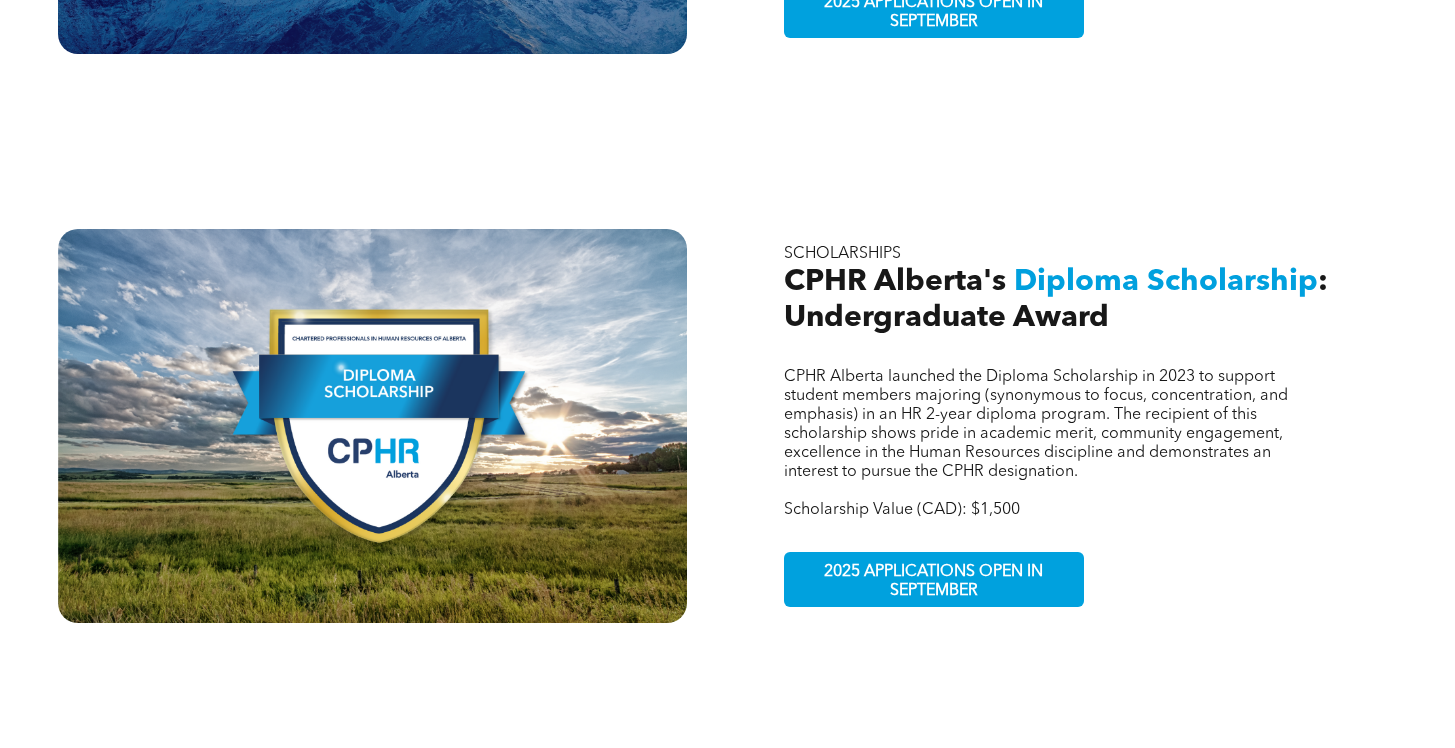 scroll, scrollTop: 1142, scrollLeft: 0, axis: vertical 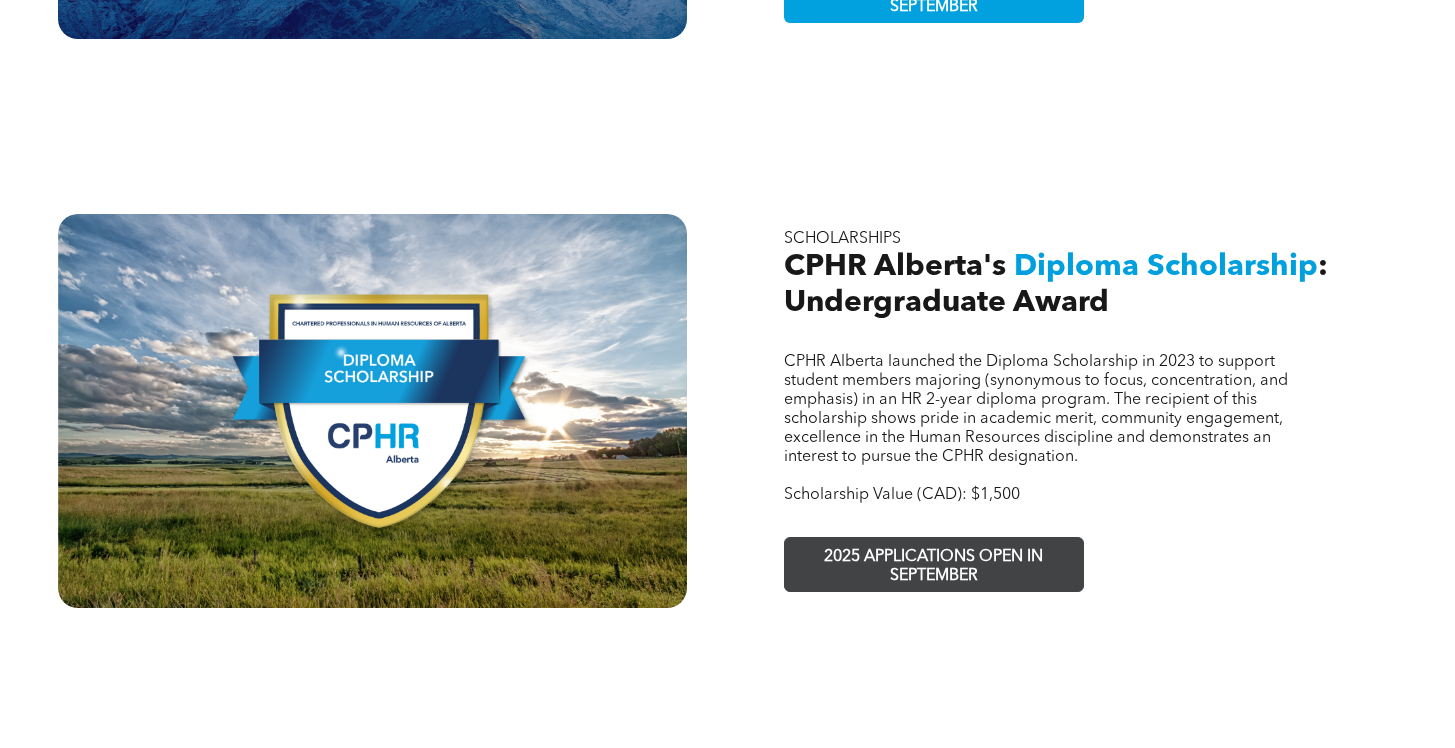 click on "2025 APPLICATIONS OPEN IN SEPTEMBER" at bounding box center (934, 567) 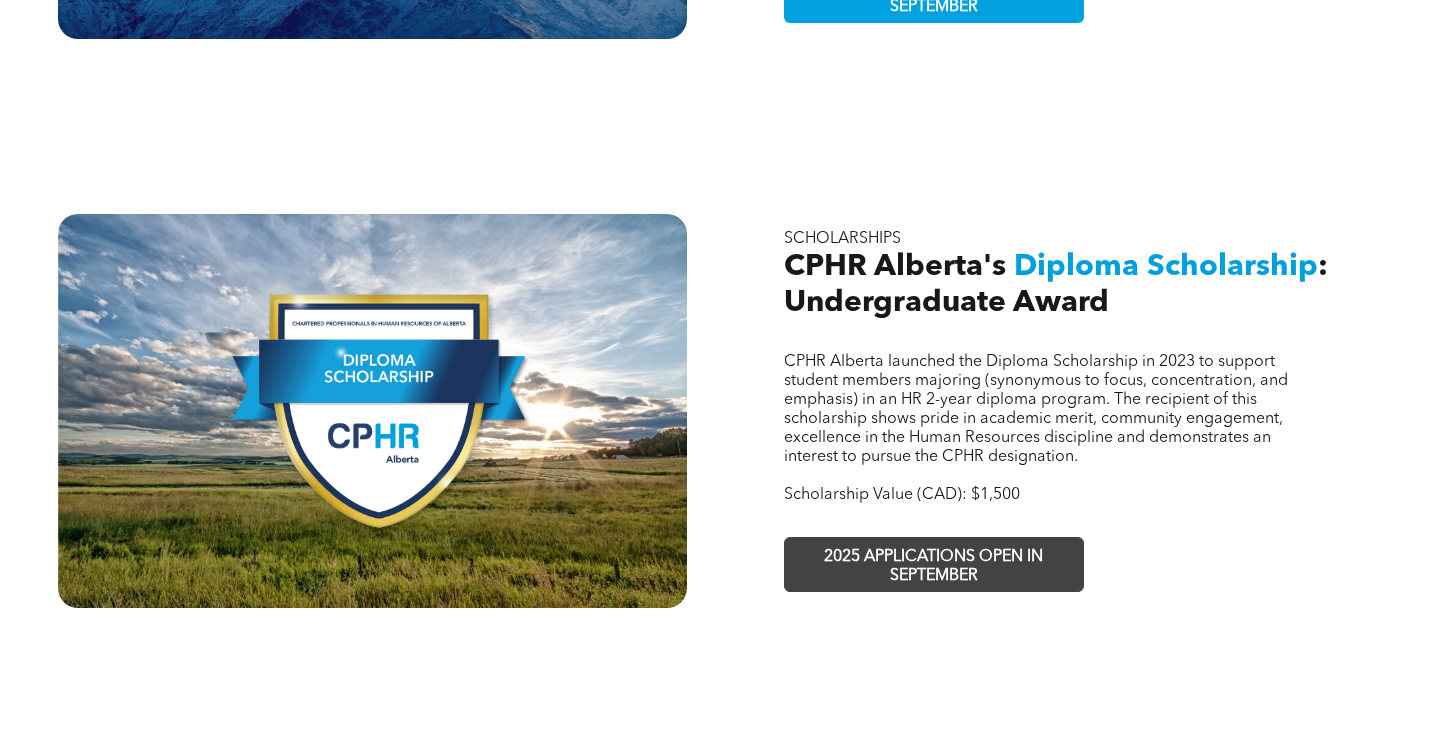click on "2025 APPLICATIONS OPEN IN SEPTEMBER" at bounding box center [934, 567] 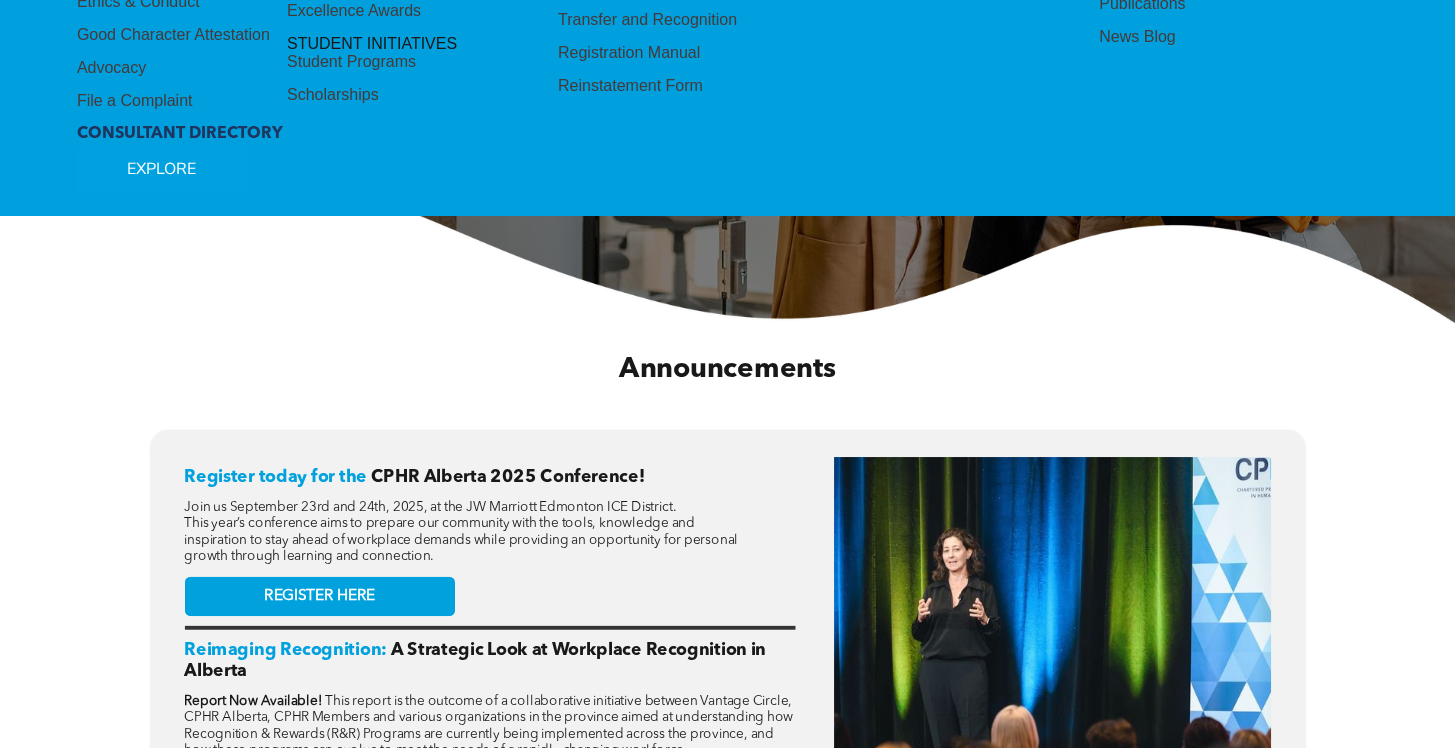 scroll, scrollTop: 487, scrollLeft: 0, axis: vertical 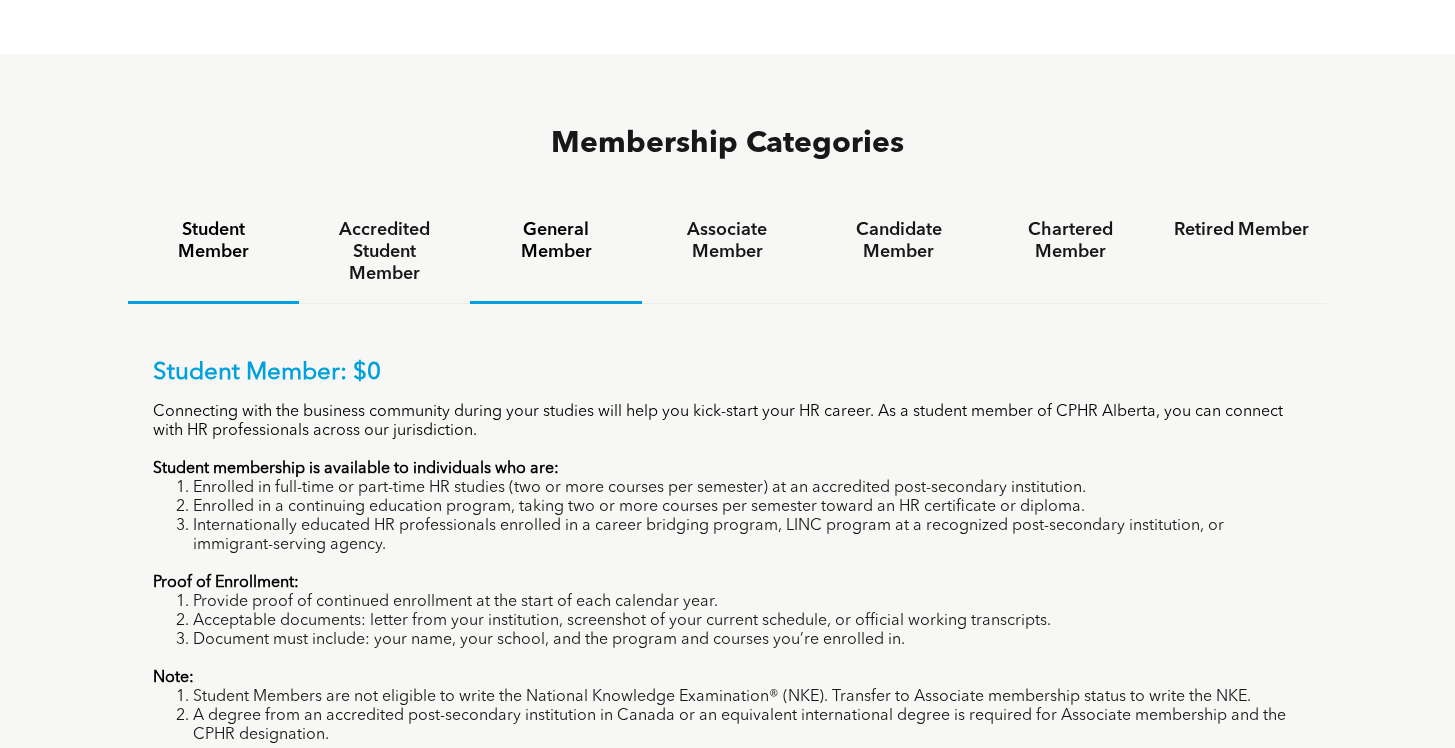 click on "General Member" at bounding box center [555, 241] 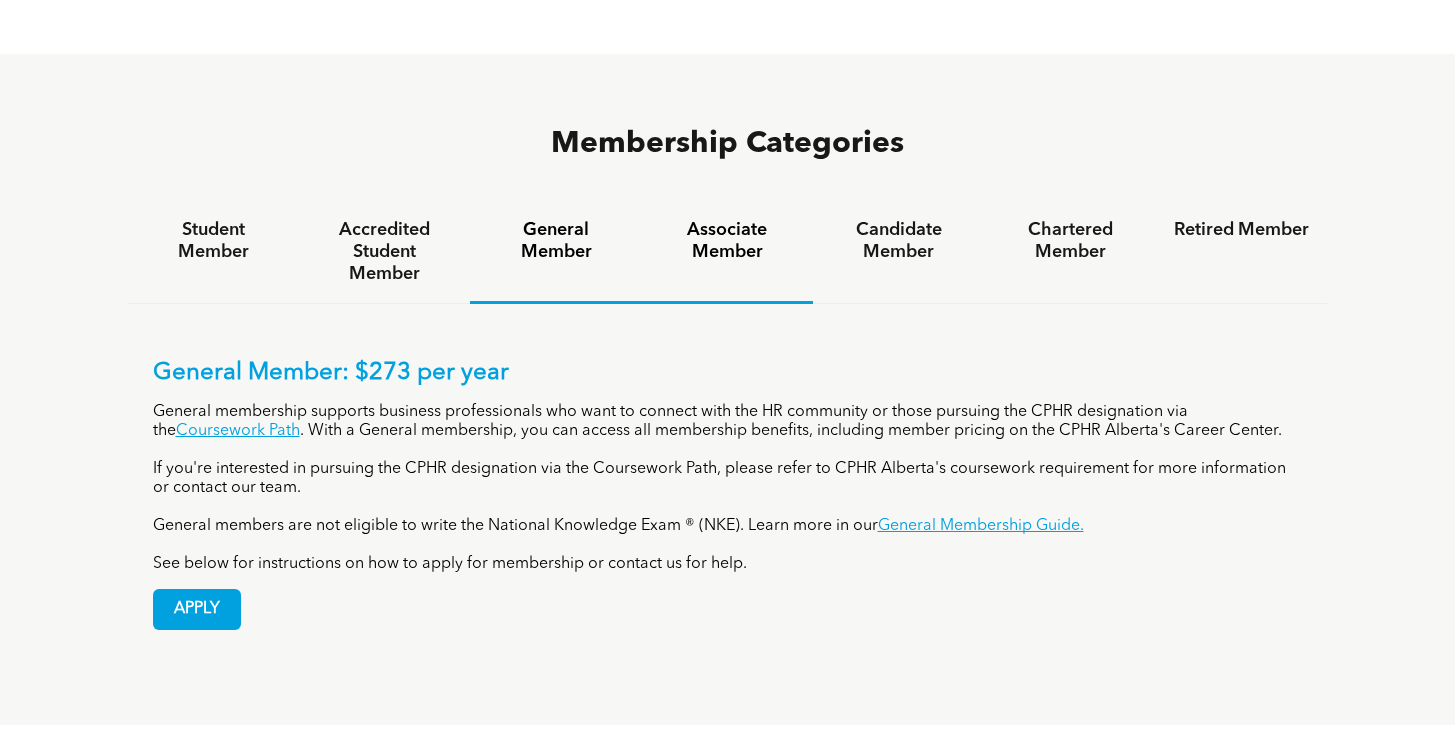 click on "Associate Member" at bounding box center (727, 241) 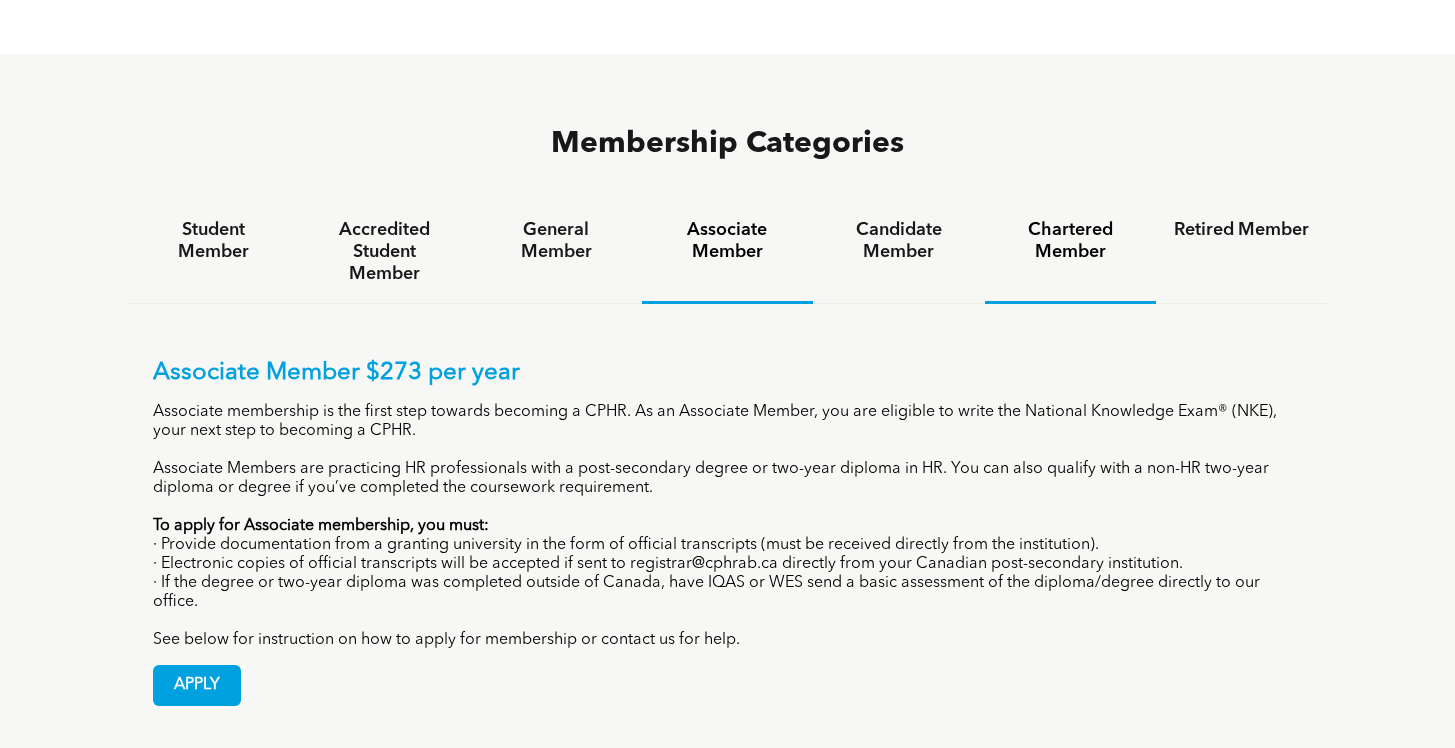 click on "Chartered Member" at bounding box center [1070, 241] 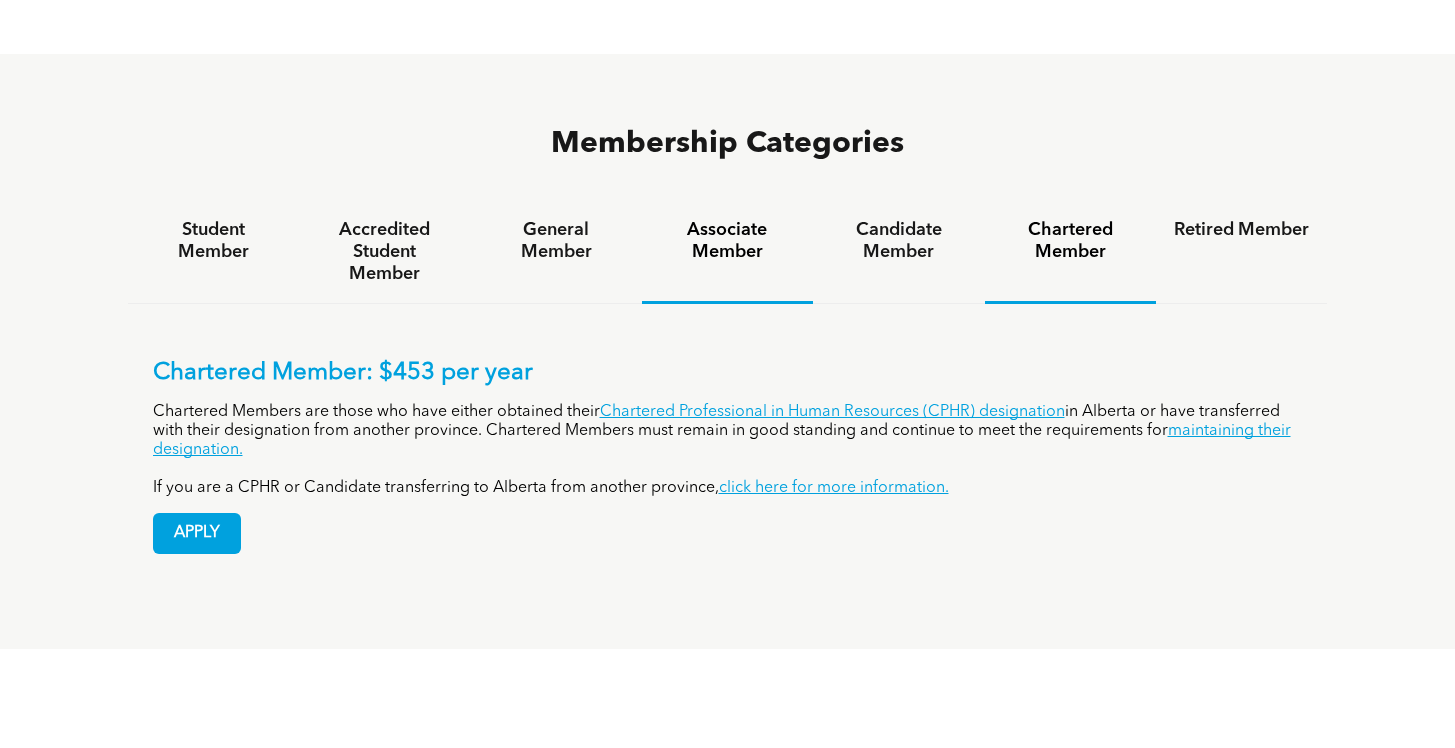 click on "Associate Member" at bounding box center [727, 241] 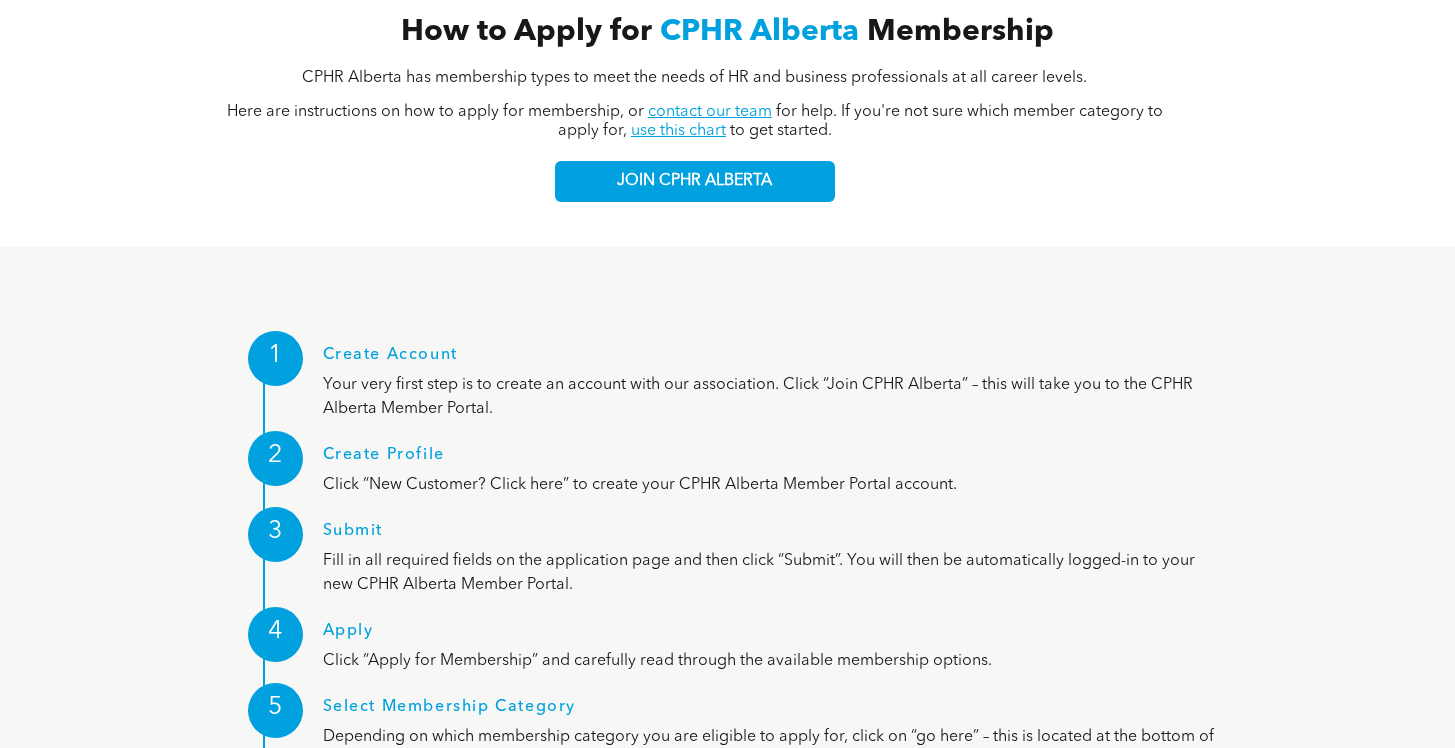 scroll, scrollTop: 1850, scrollLeft: 0, axis: vertical 